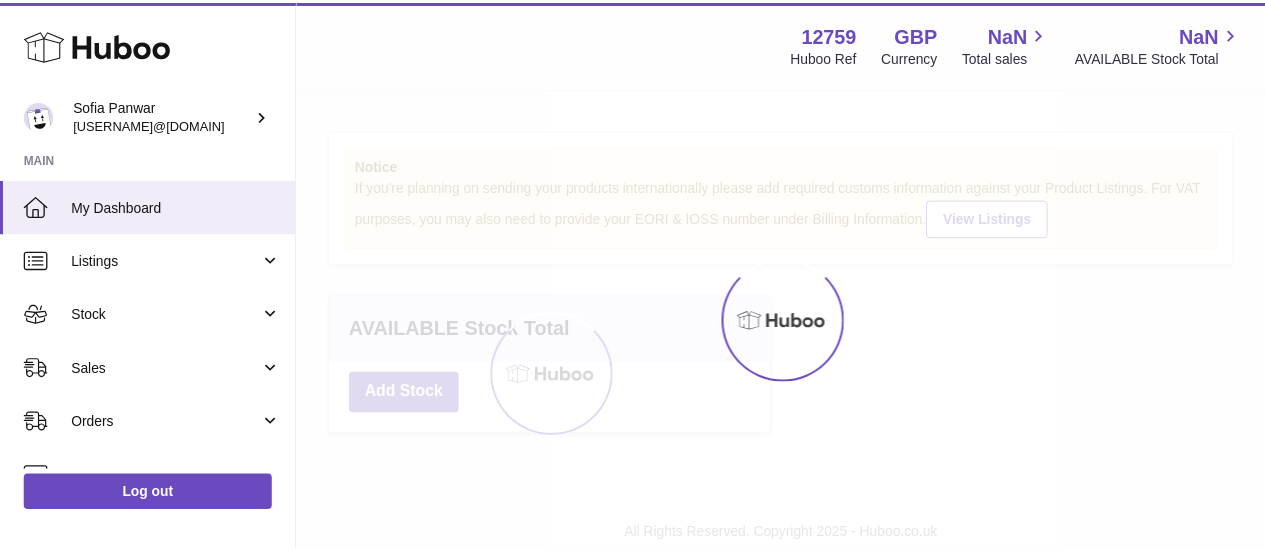 scroll, scrollTop: 0, scrollLeft: 0, axis: both 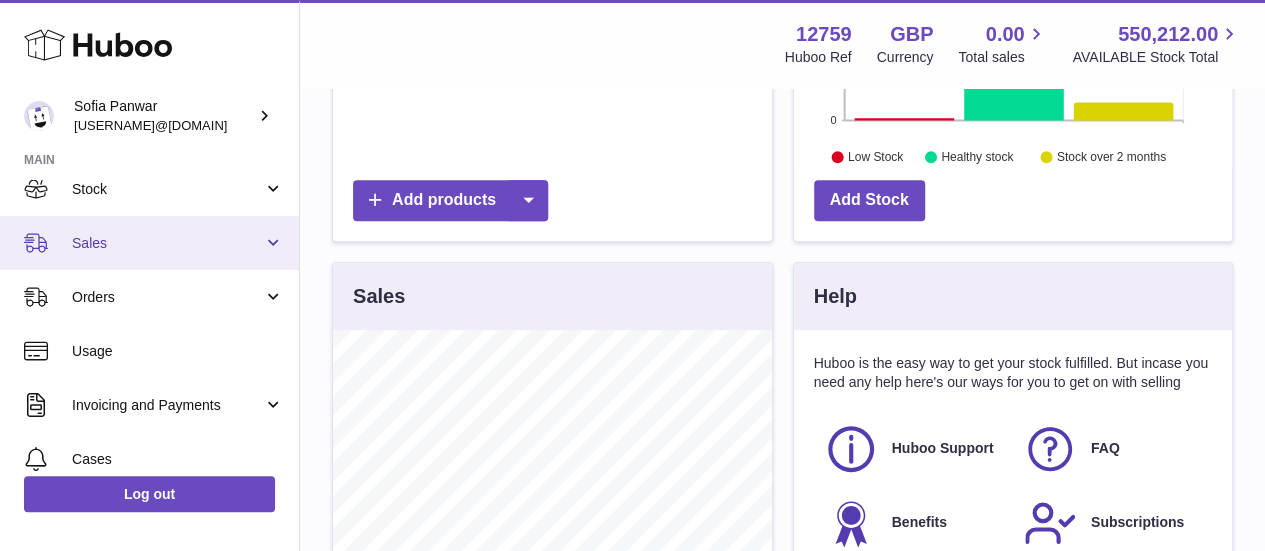 click on "Sales" at bounding box center (149, 243) 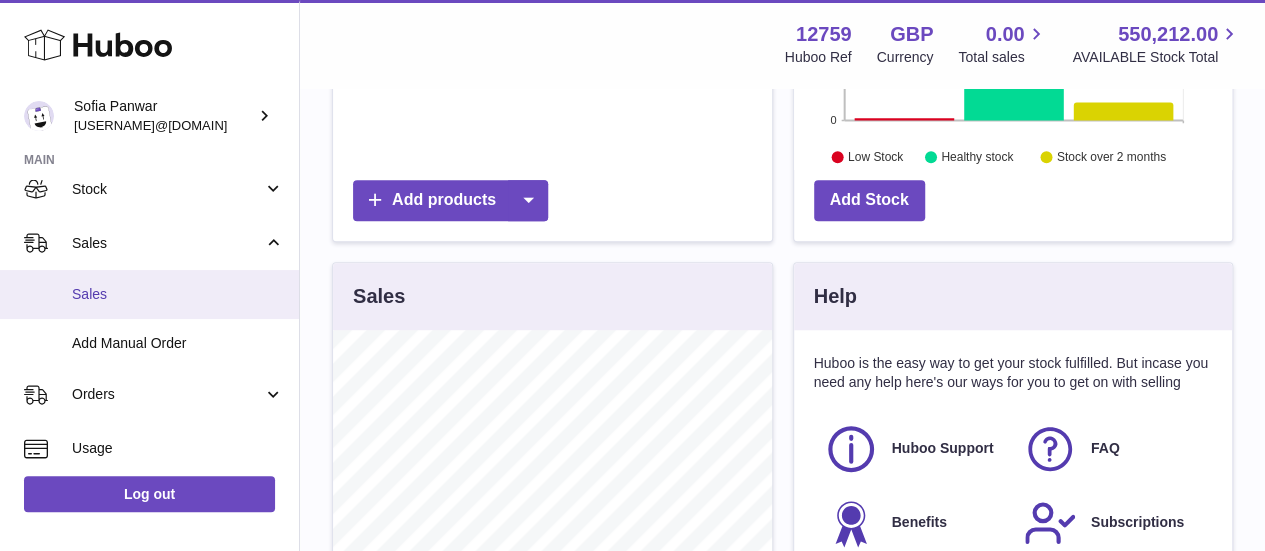 click on "Sales" at bounding box center (178, 294) 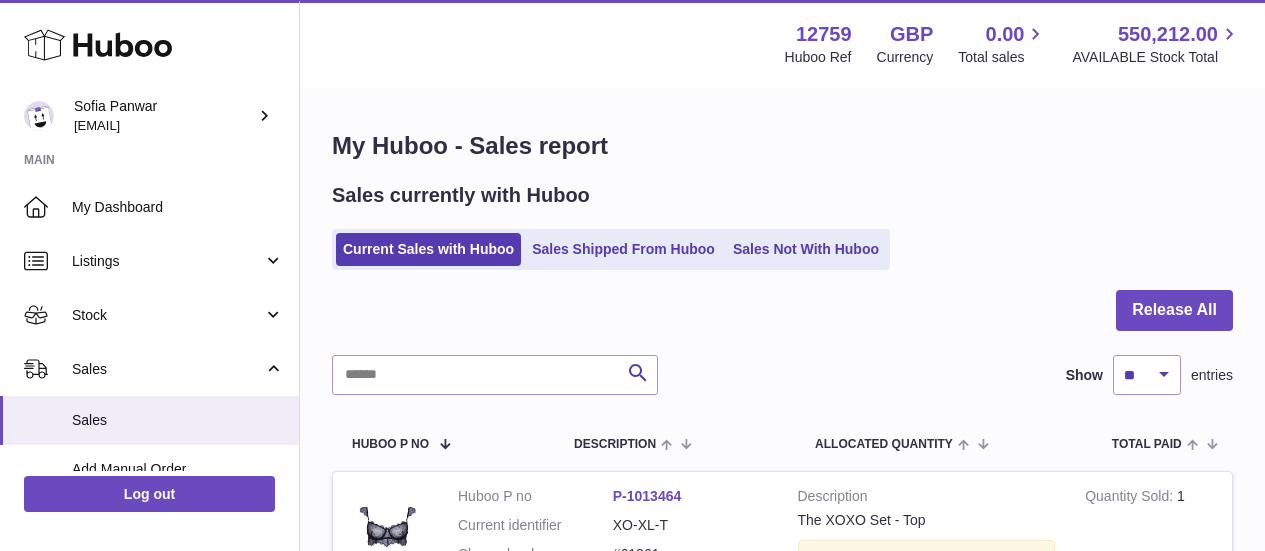 scroll, scrollTop: 0, scrollLeft: 0, axis: both 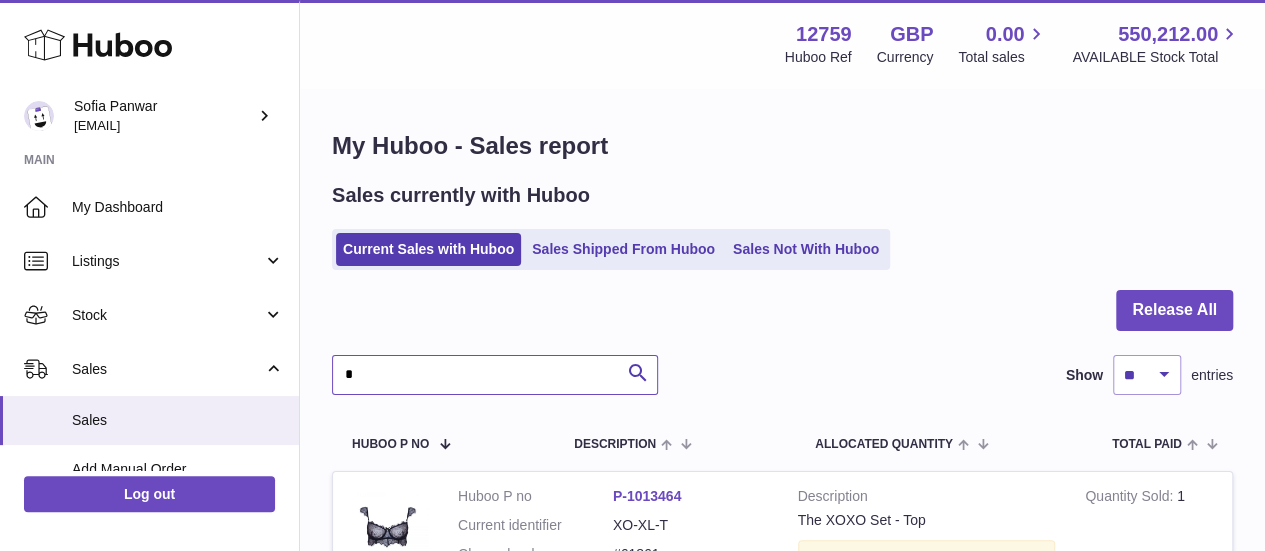 click on "*" at bounding box center [495, 375] 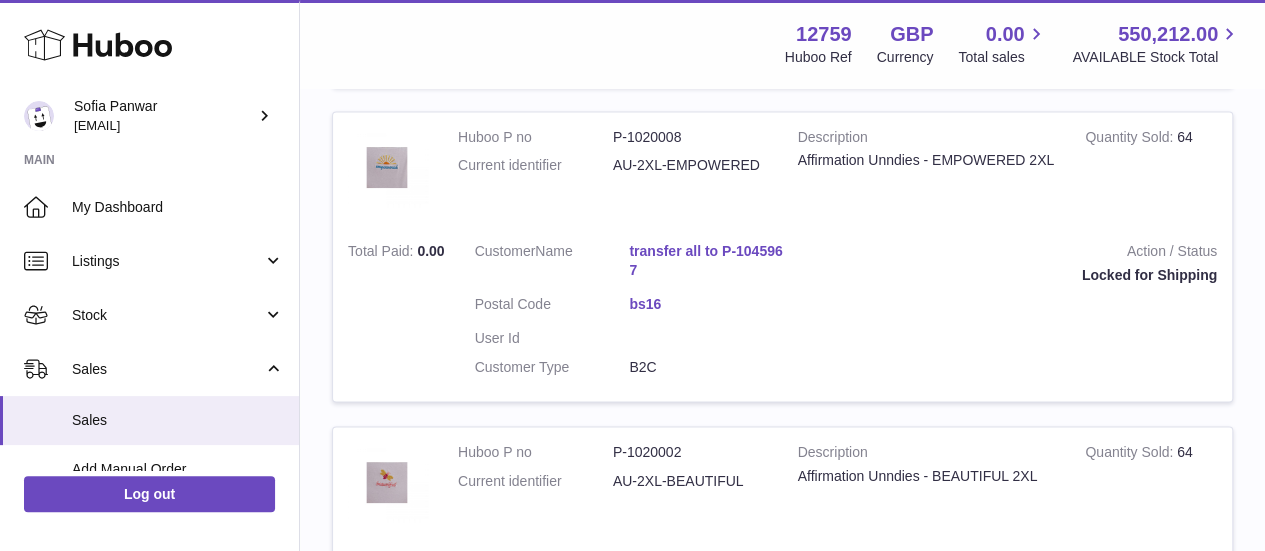 scroll, scrollTop: 1940, scrollLeft: 0, axis: vertical 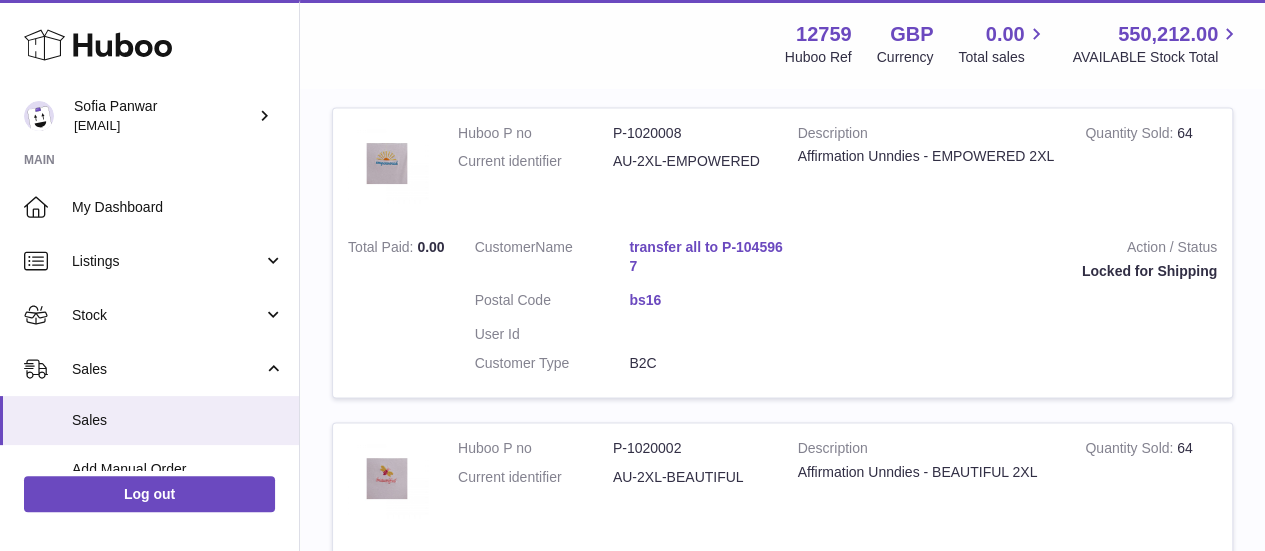 click on "Action / Status
Locked for Shipping" at bounding box center [1015, 310] 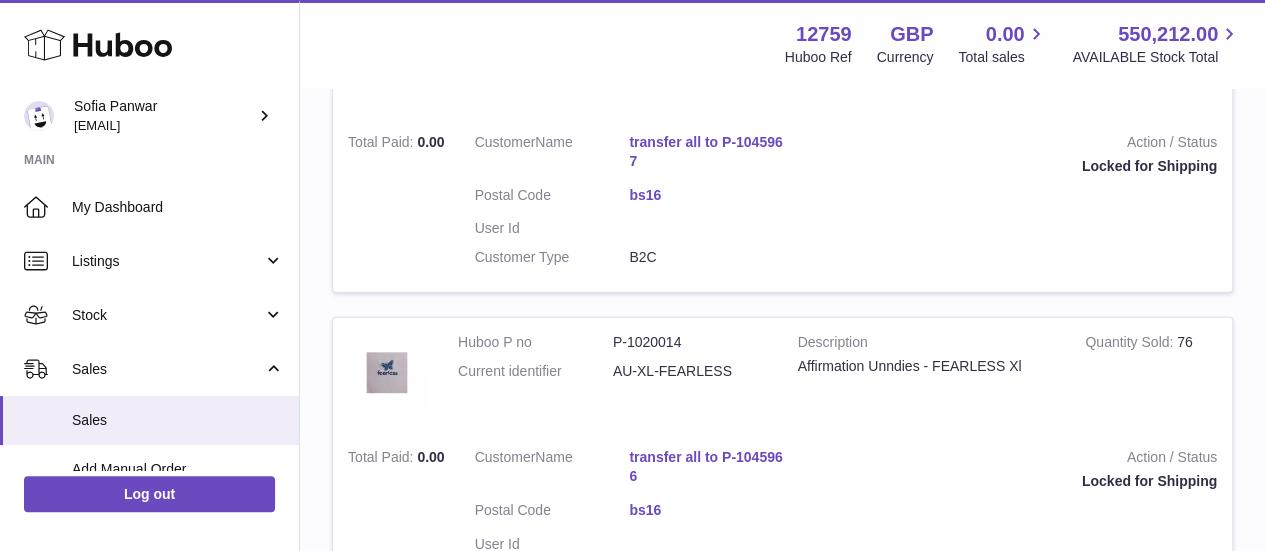 scroll, scrollTop: 2364, scrollLeft: 0, axis: vertical 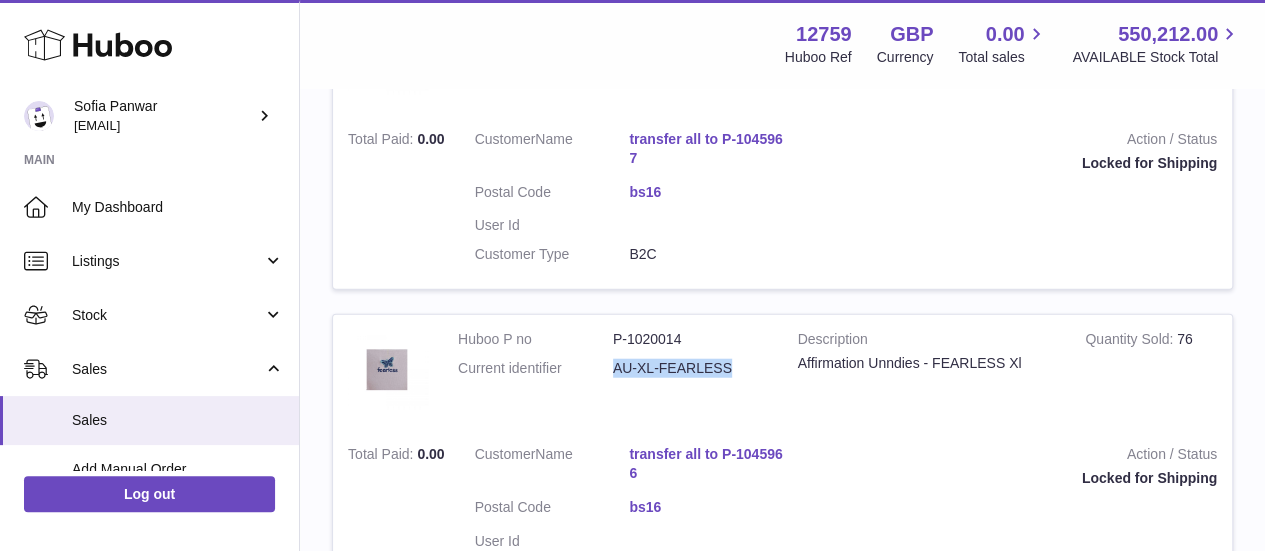drag, startPoint x: 614, startPoint y: 364, endPoint x: 724, endPoint y: 367, distance: 110.0409 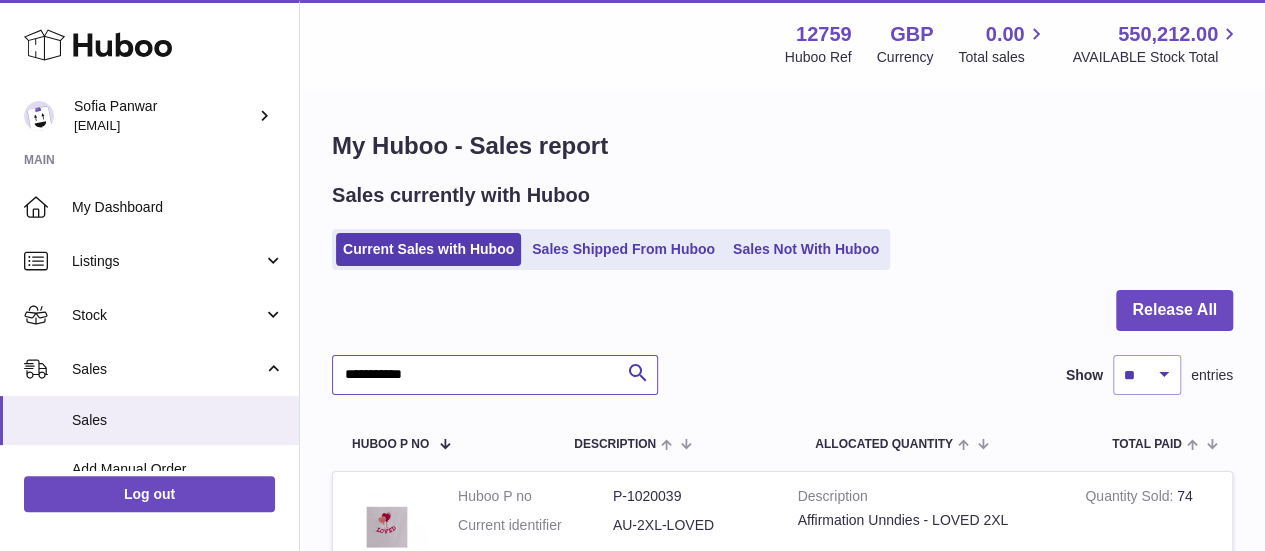 click on "**********" at bounding box center (495, 375) 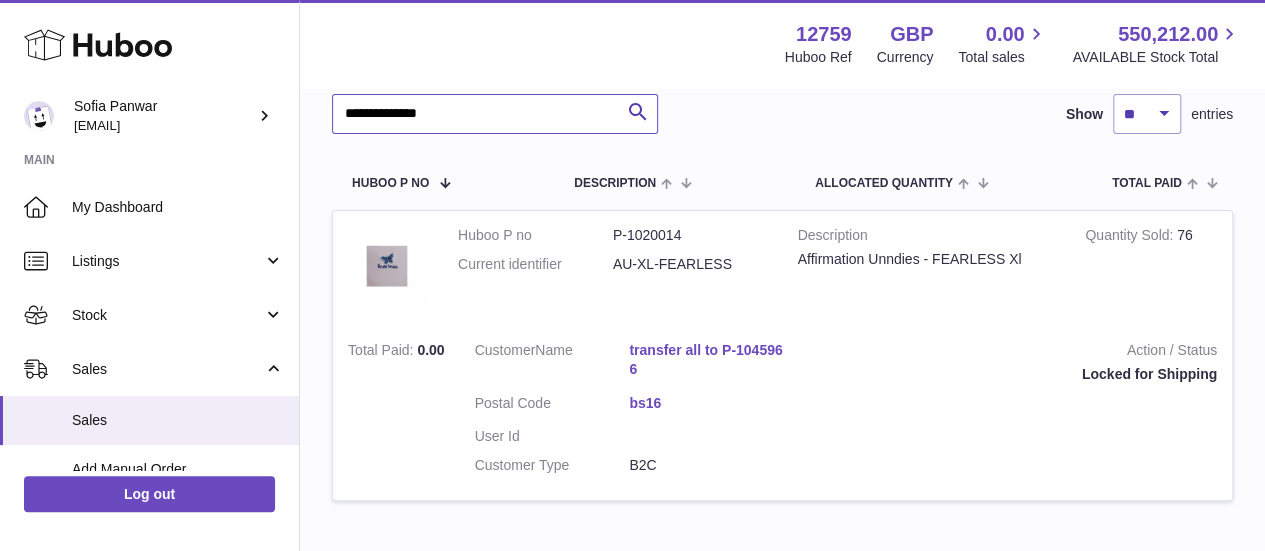scroll, scrollTop: 275, scrollLeft: 0, axis: vertical 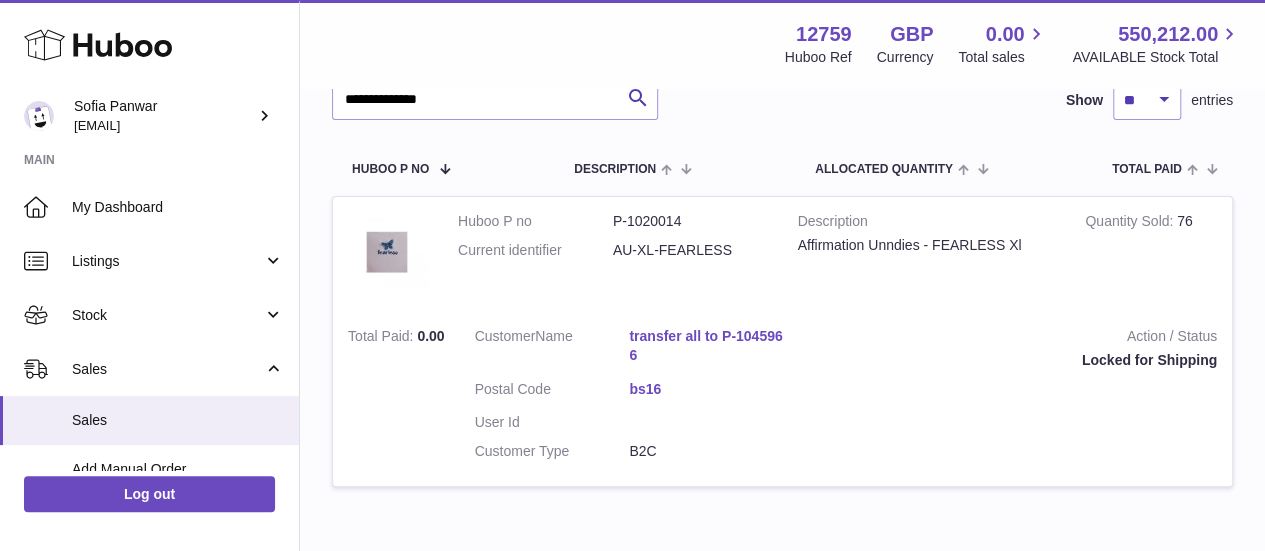 drag, startPoint x: 632, startPoint y: 328, endPoint x: 674, endPoint y: 358, distance: 51.613953 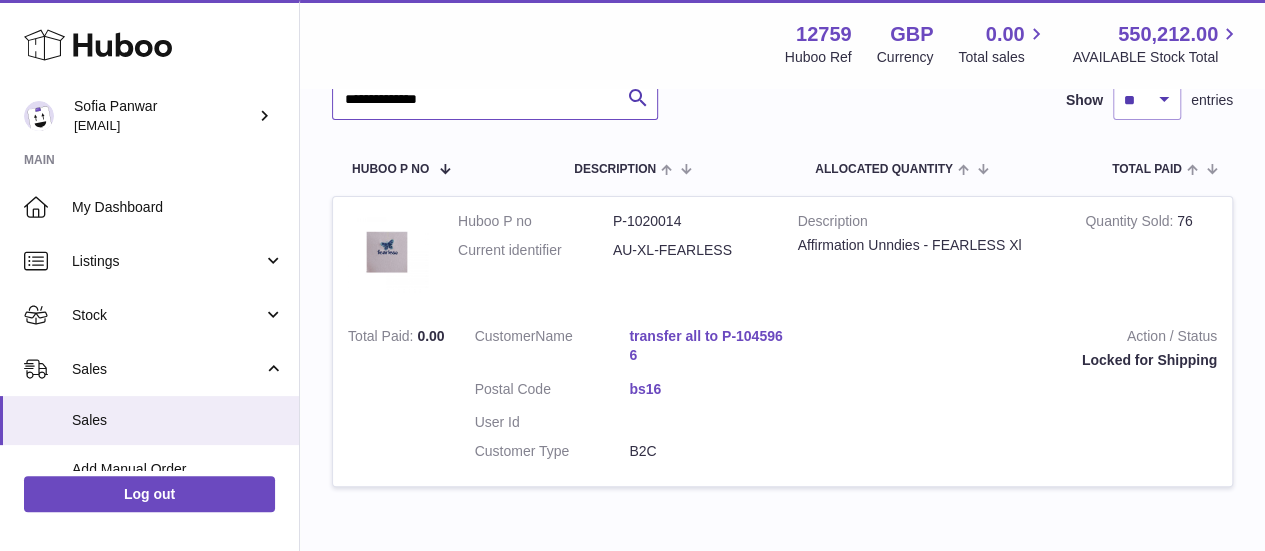 click on "**********" at bounding box center (495, 100) 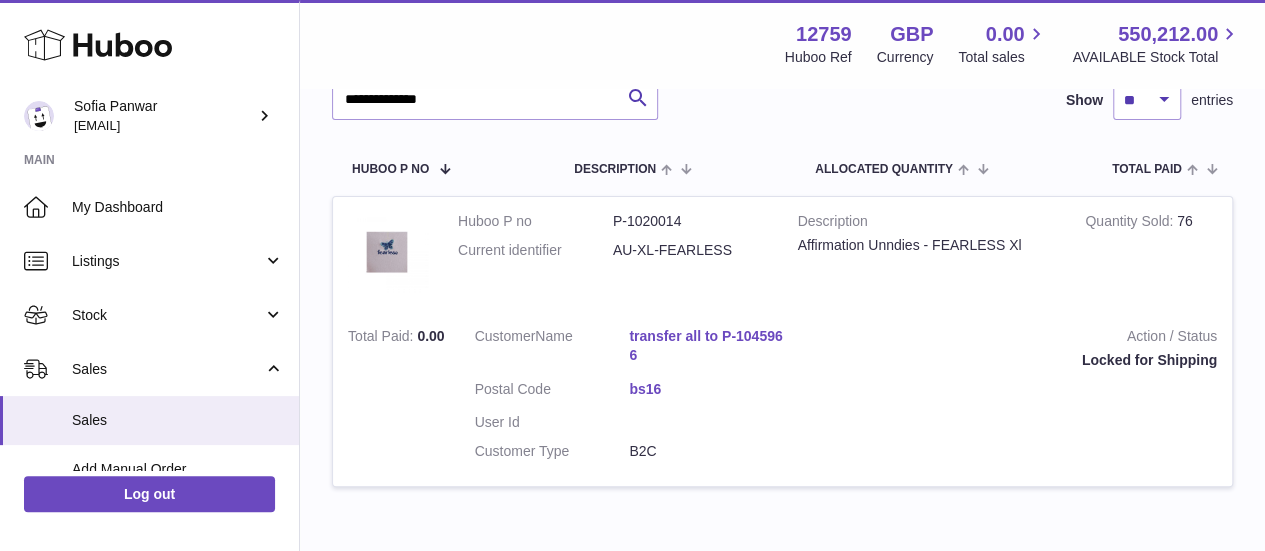 click on "Affirmation Unndies - FEARLESS Xl" at bounding box center (927, 245) 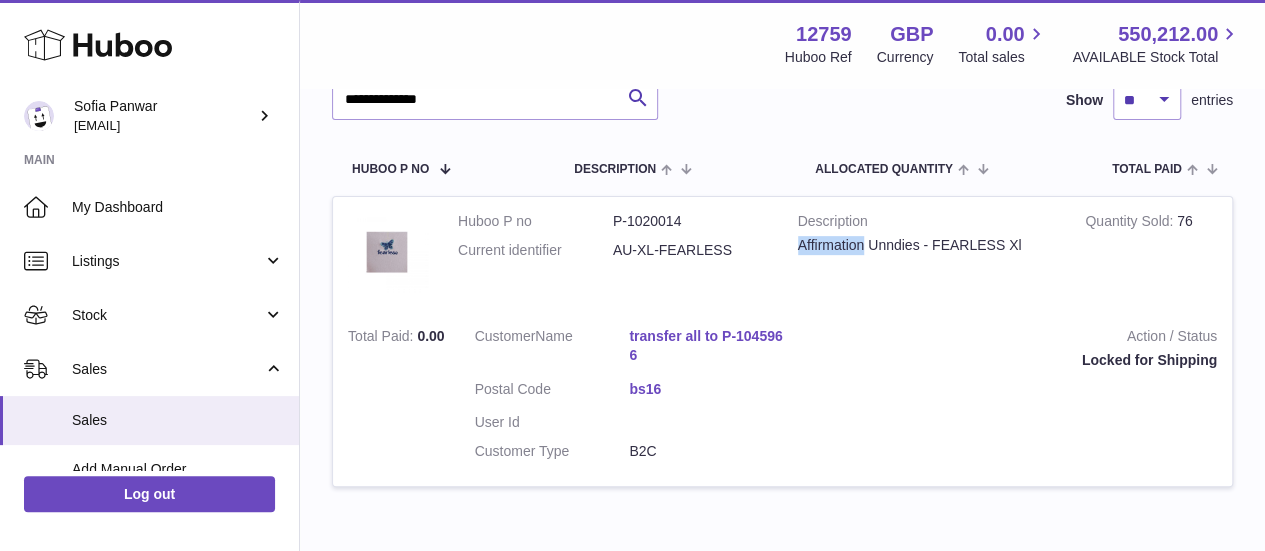 click on "Affirmation Unndies - FEARLESS Xl" at bounding box center (927, 245) 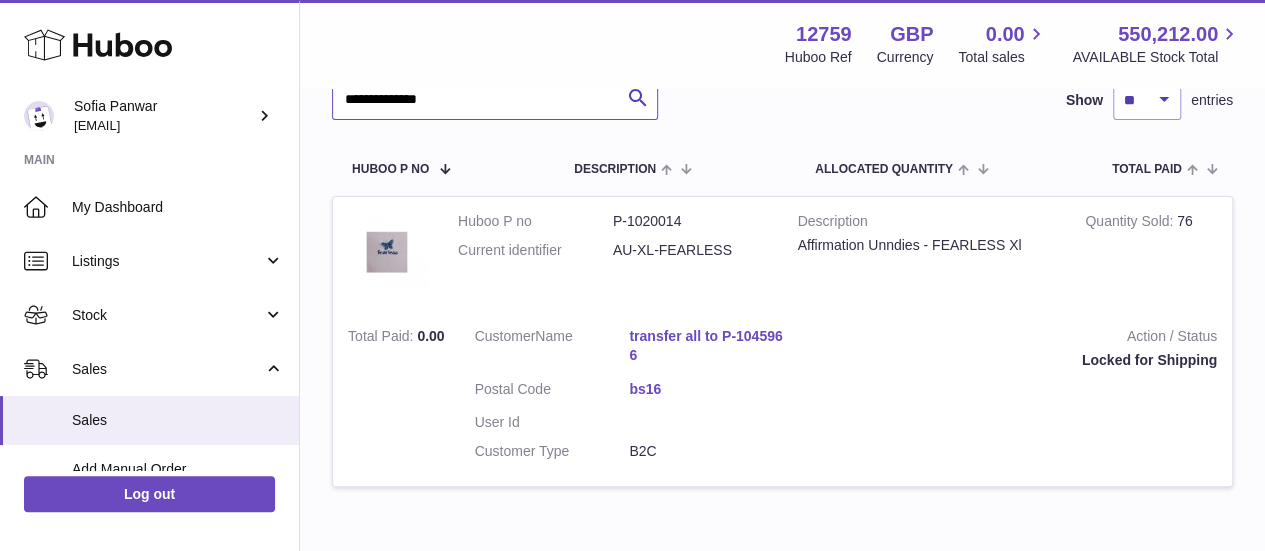 click on "**********" at bounding box center [495, 100] 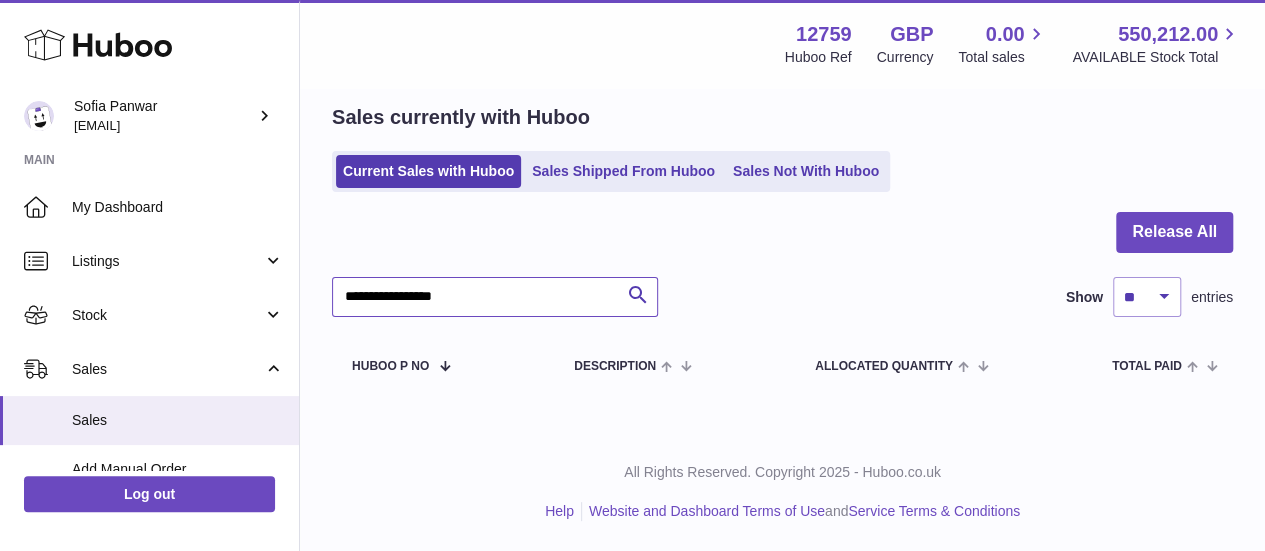 scroll, scrollTop: 77, scrollLeft: 0, axis: vertical 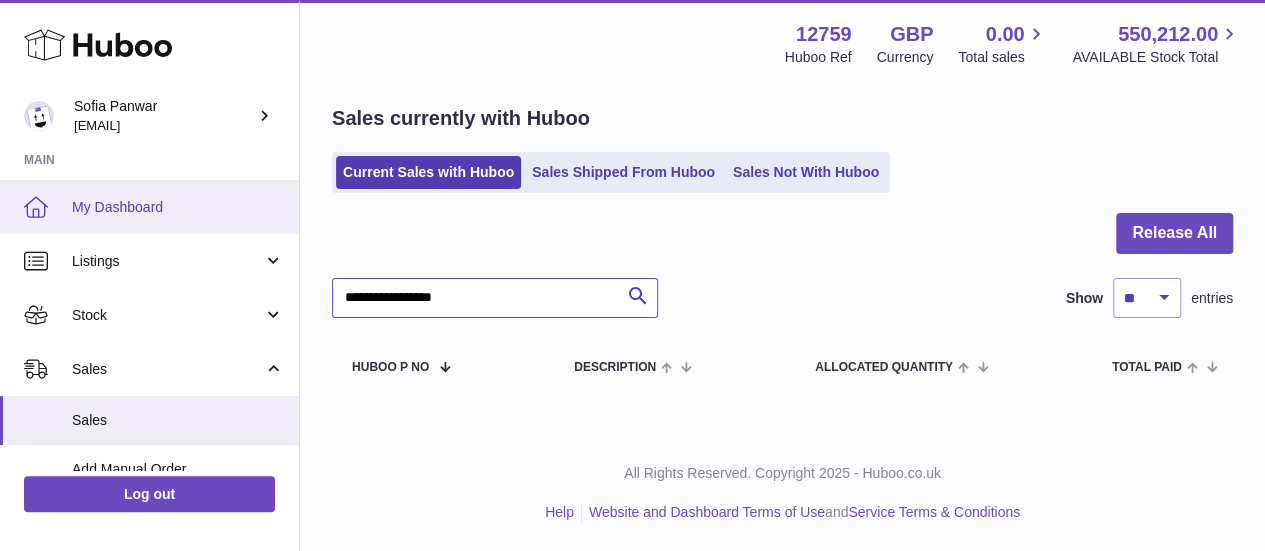 drag, startPoint x: 504, startPoint y: 285, endPoint x: 0, endPoint y: 204, distance: 510.46744 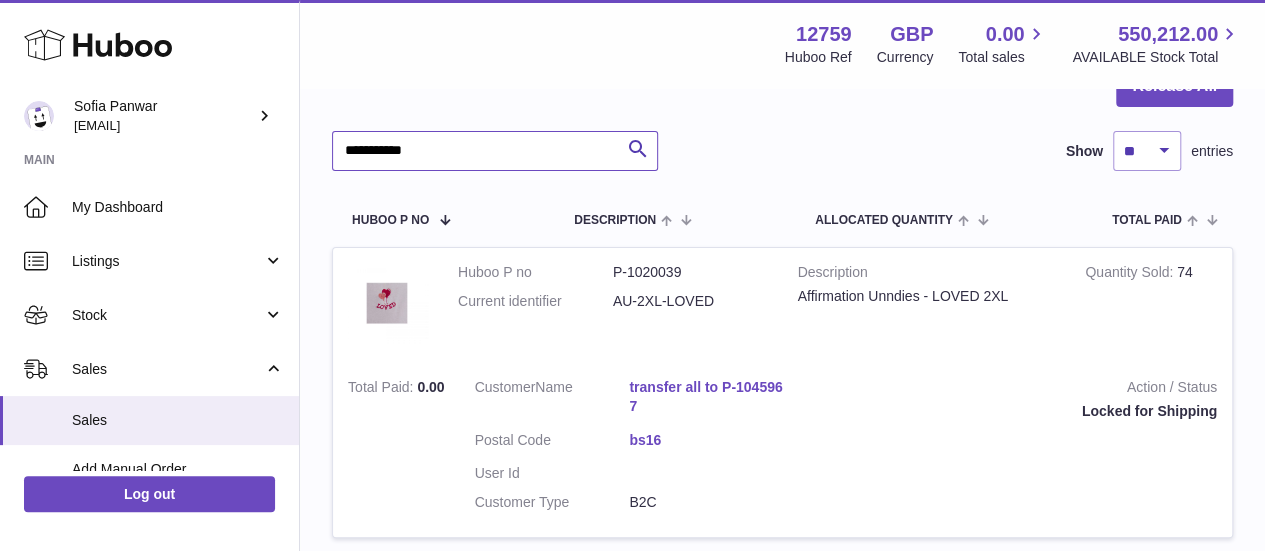 scroll, scrollTop: 169, scrollLeft: 0, axis: vertical 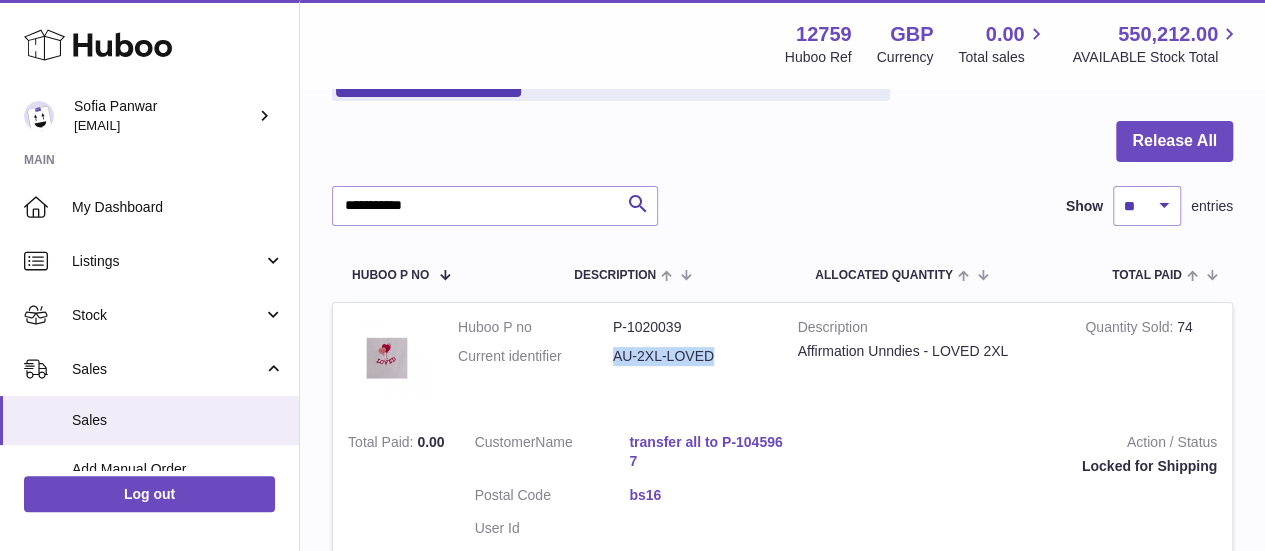 drag, startPoint x: 614, startPoint y: 359, endPoint x: 717, endPoint y: 363, distance: 103.077644 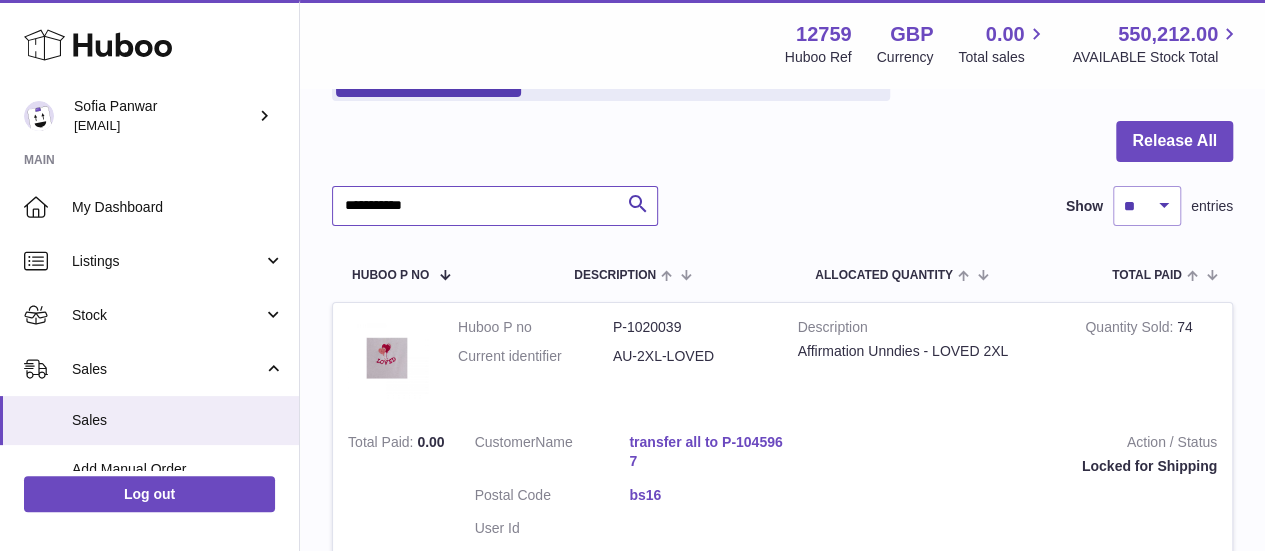 click on "**********" at bounding box center [495, 206] 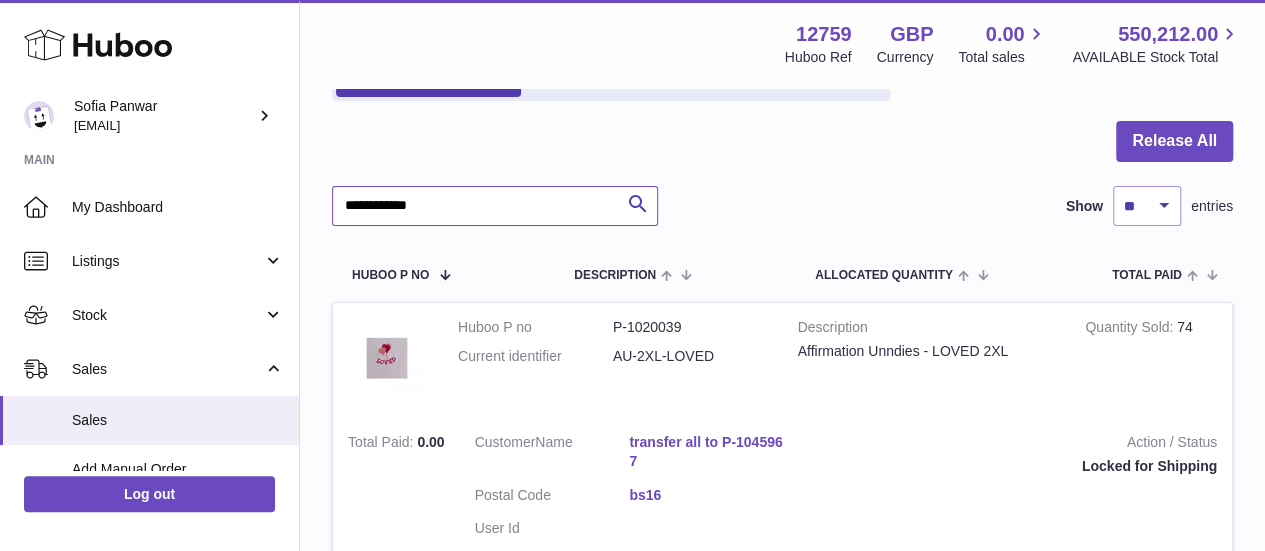 click on "**********" at bounding box center (495, 206) 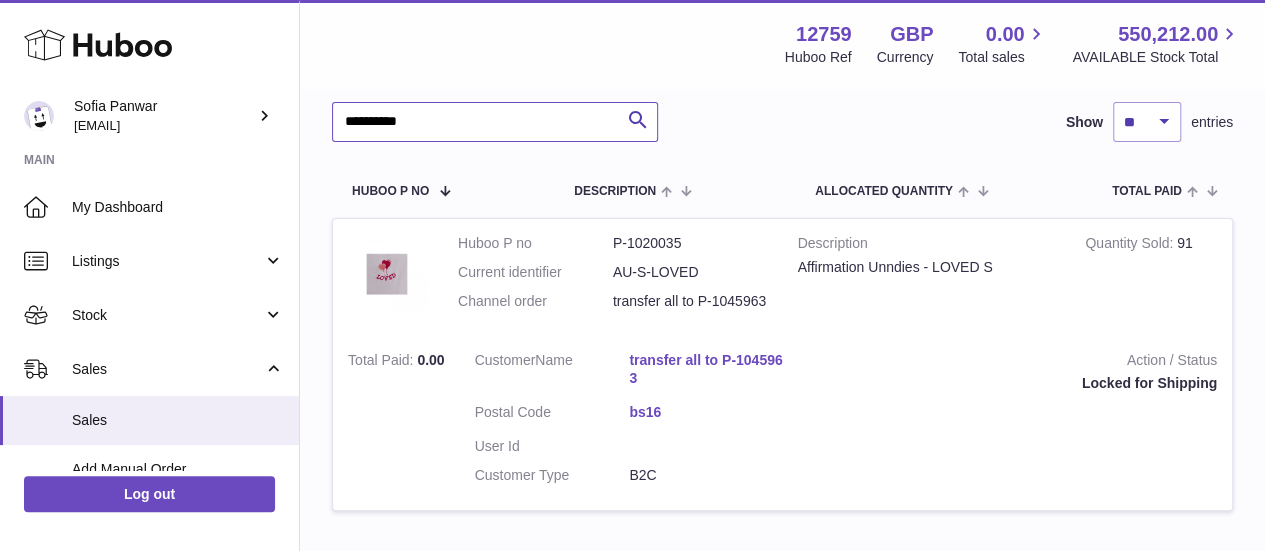 scroll, scrollTop: 280, scrollLeft: 0, axis: vertical 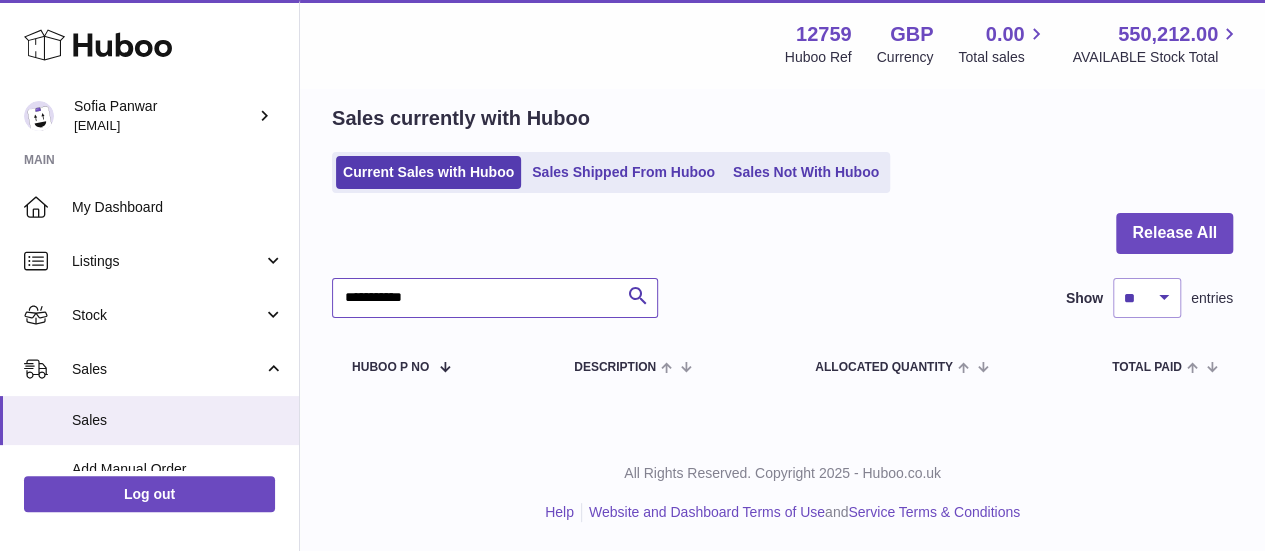 click on "**********" at bounding box center (495, 298) 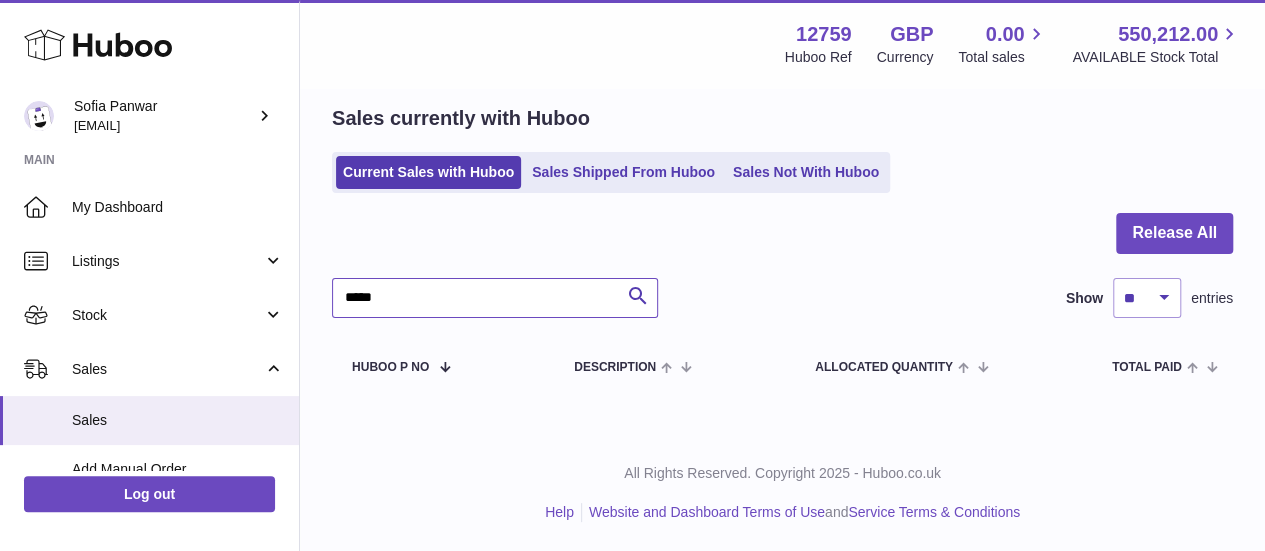 type on "*****" 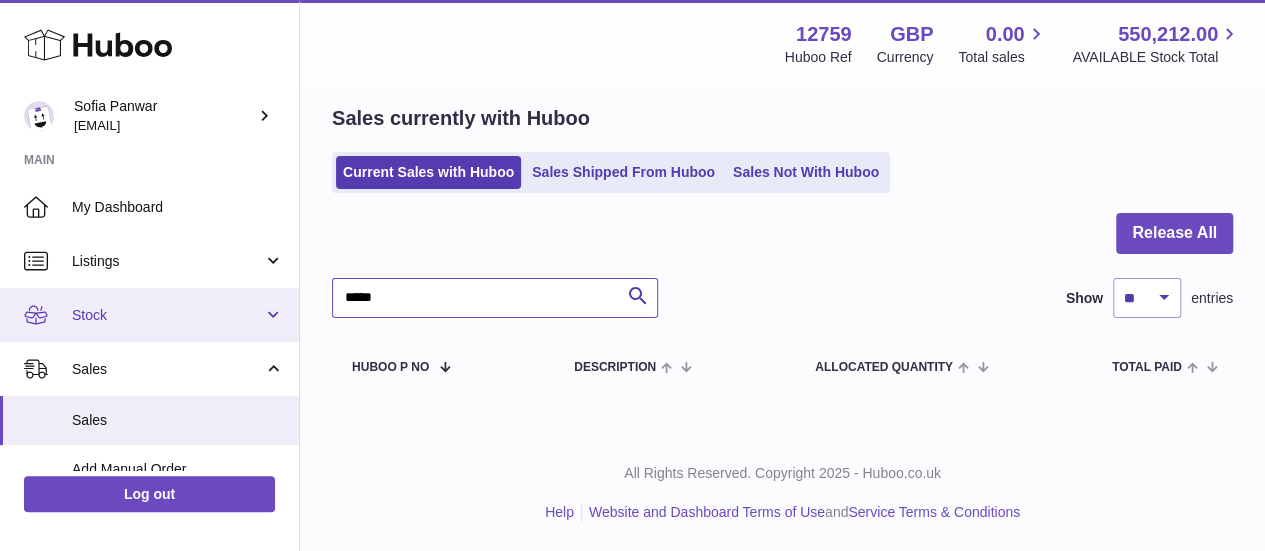 drag, startPoint x: 425, startPoint y: 293, endPoint x: 291, endPoint y: 295, distance: 134.01492 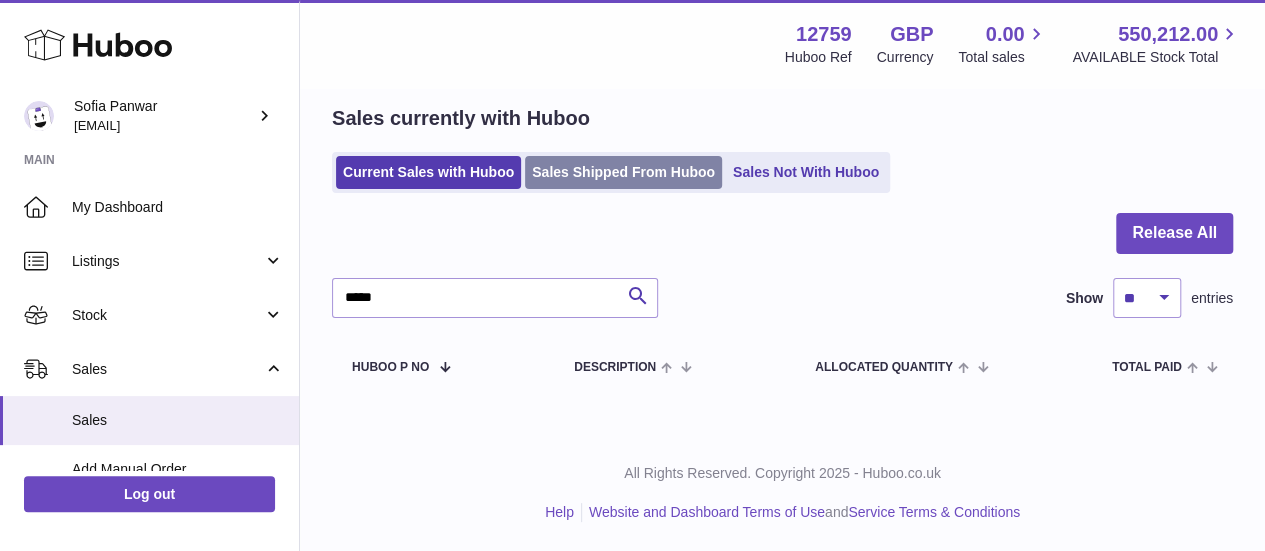 click on "Sales Shipped From Huboo" at bounding box center (623, 172) 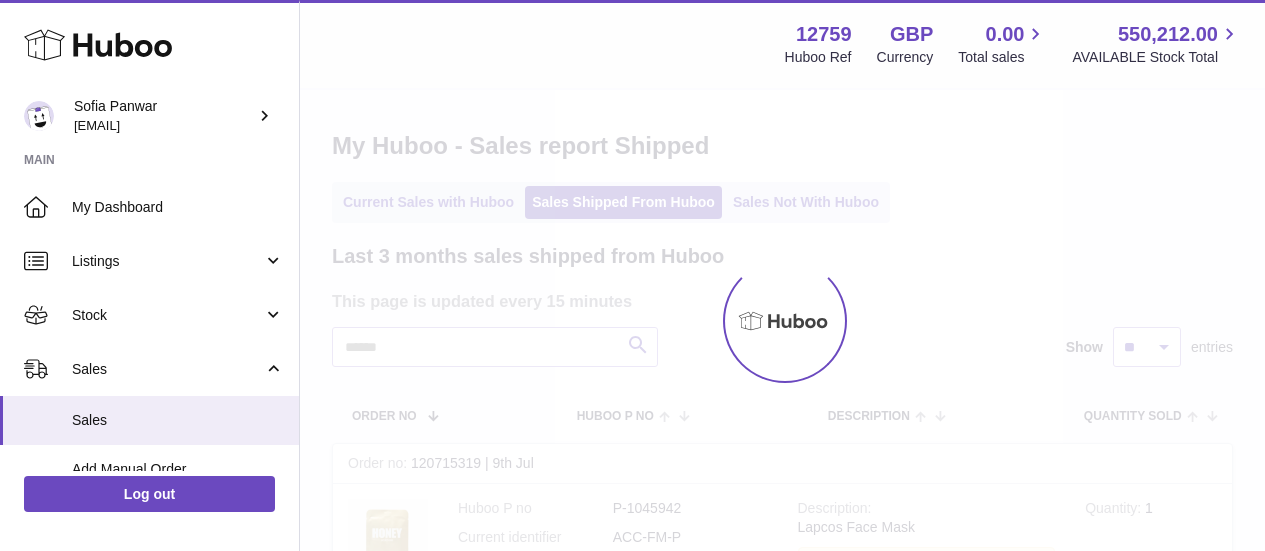 scroll, scrollTop: 0, scrollLeft: 0, axis: both 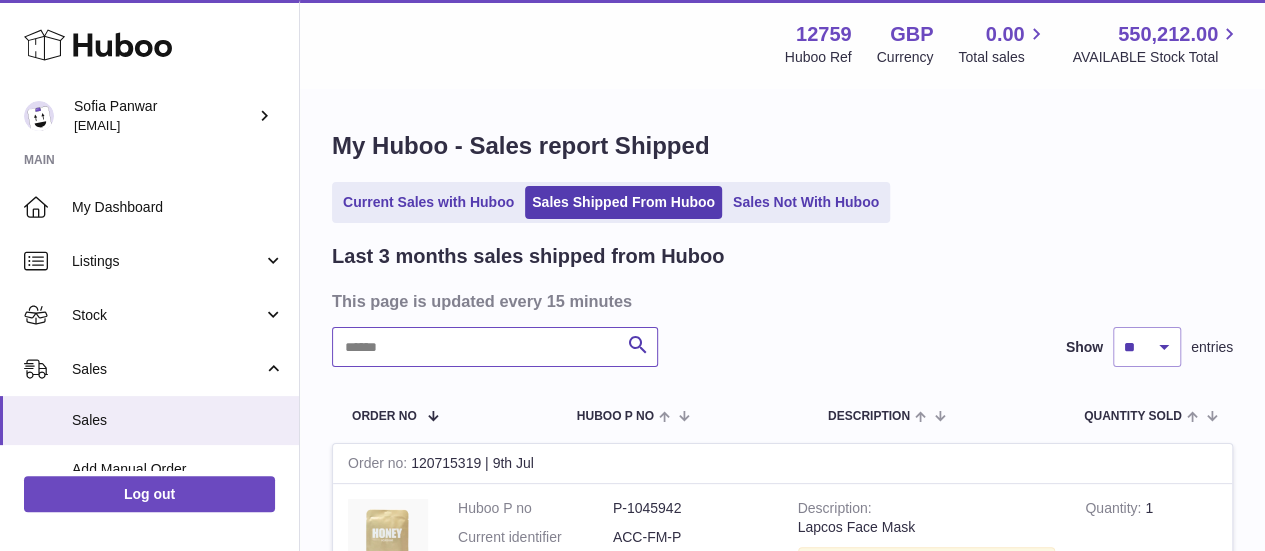 click at bounding box center (495, 347) 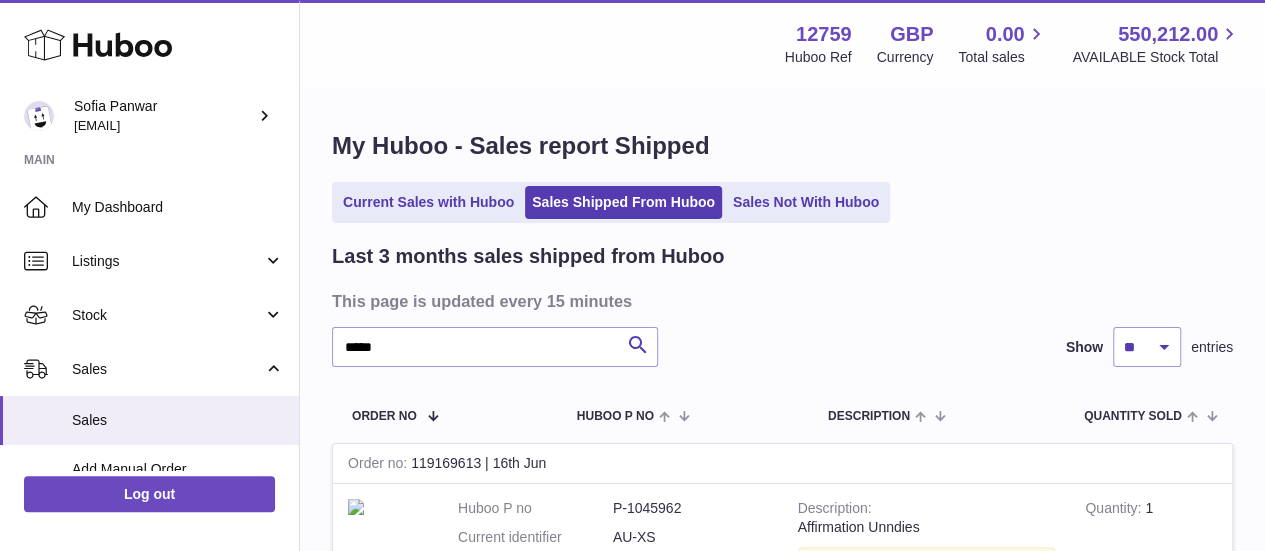 click on "*****     Search
Show
** ** **
entries" at bounding box center [782, 347] 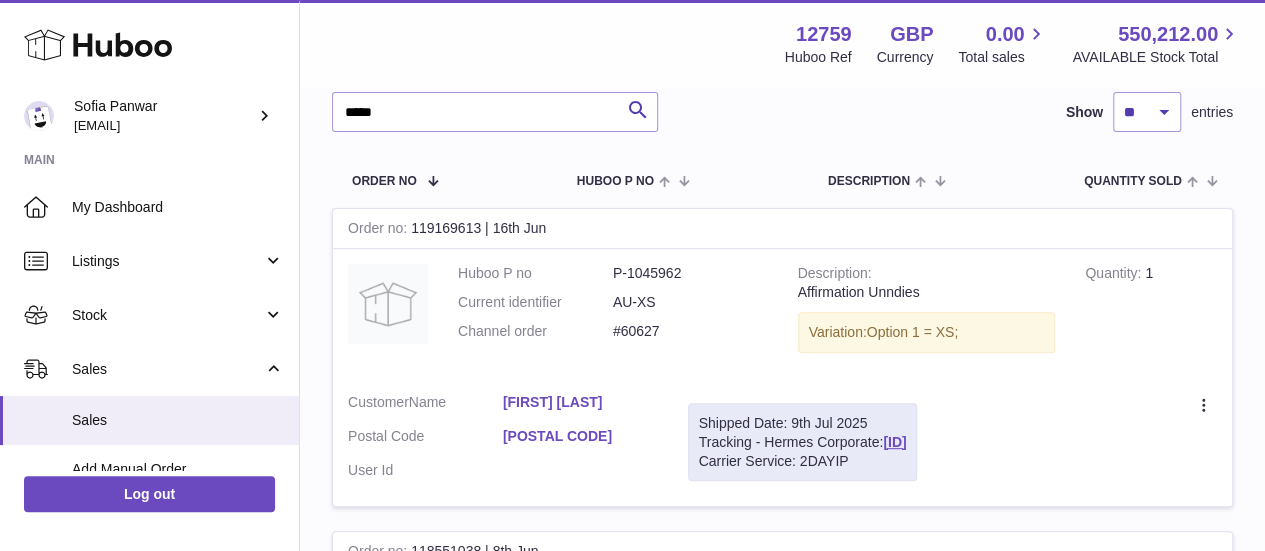 scroll, scrollTop: 0, scrollLeft: 0, axis: both 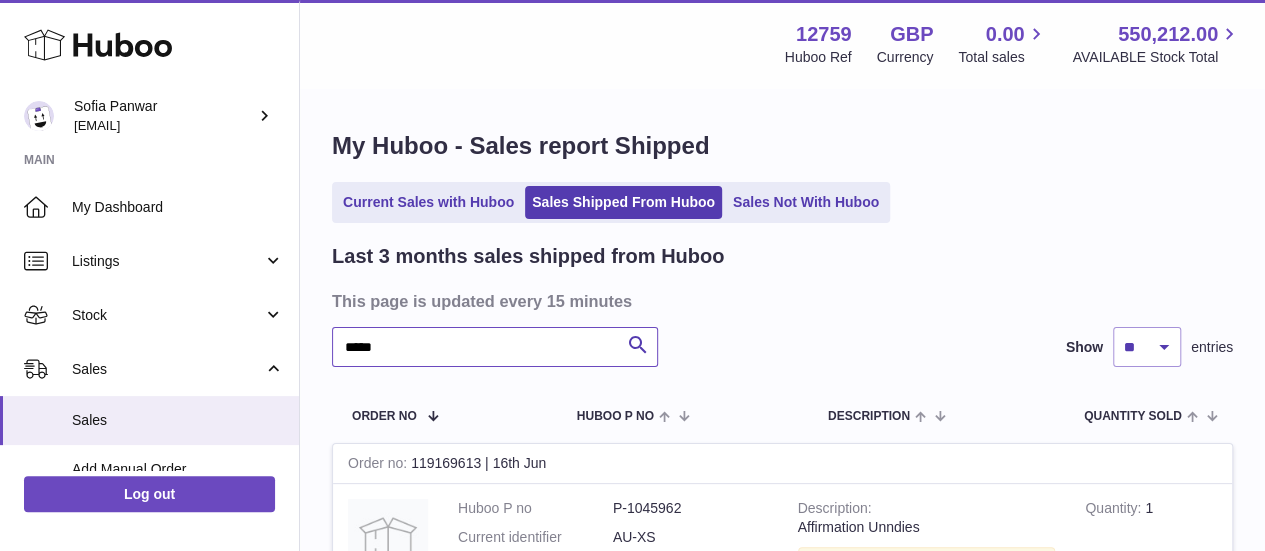 click on "*****" at bounding box center [495, 347] 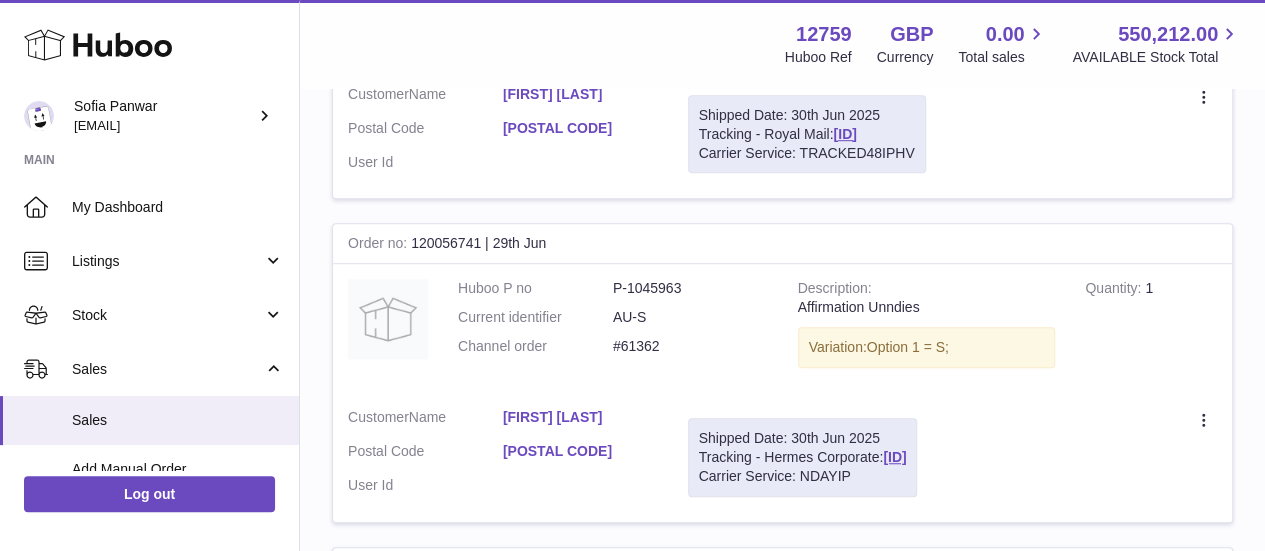 scroll, scrollTop: 547, scrollLeft: 0, axis: vertical 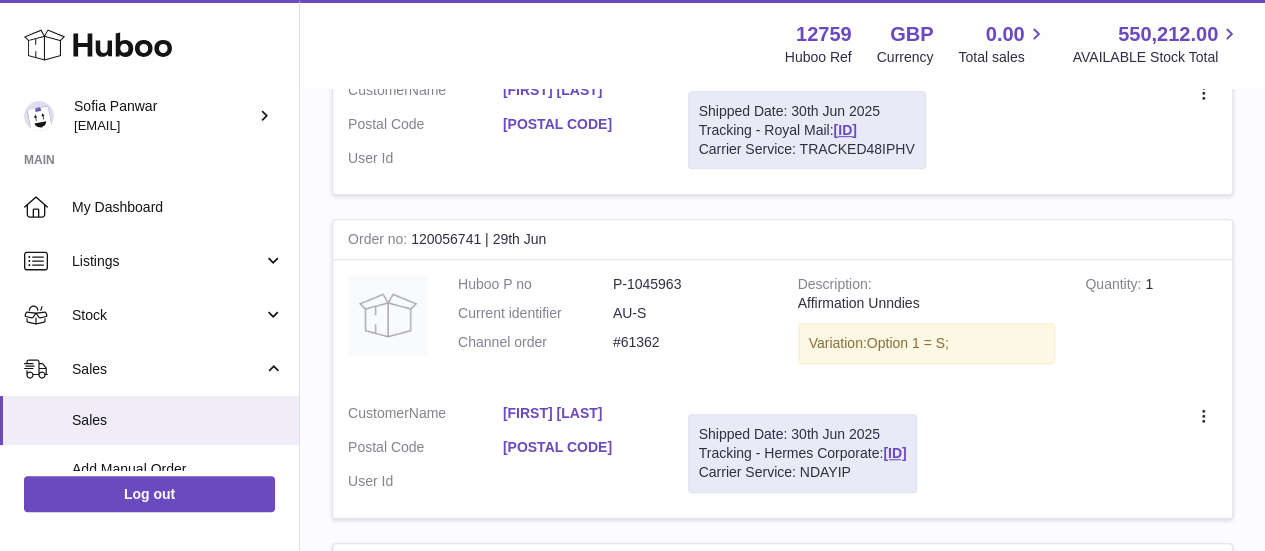 click on "Affirmation Unndies" at bounding box center [927, 303] 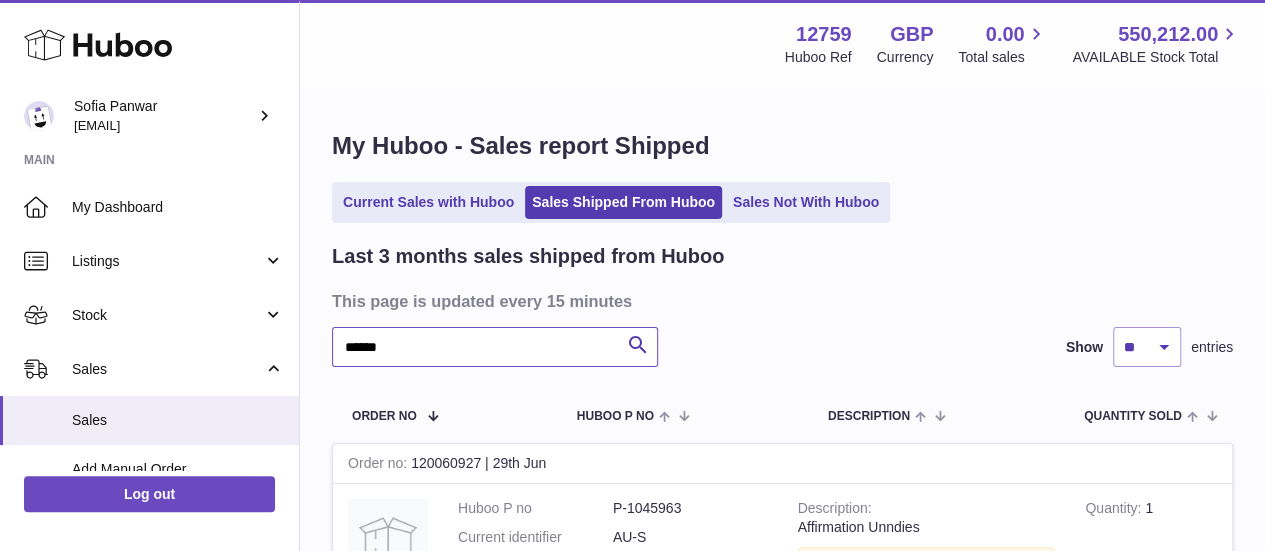 click on "******" at bounding box center (495, 347) 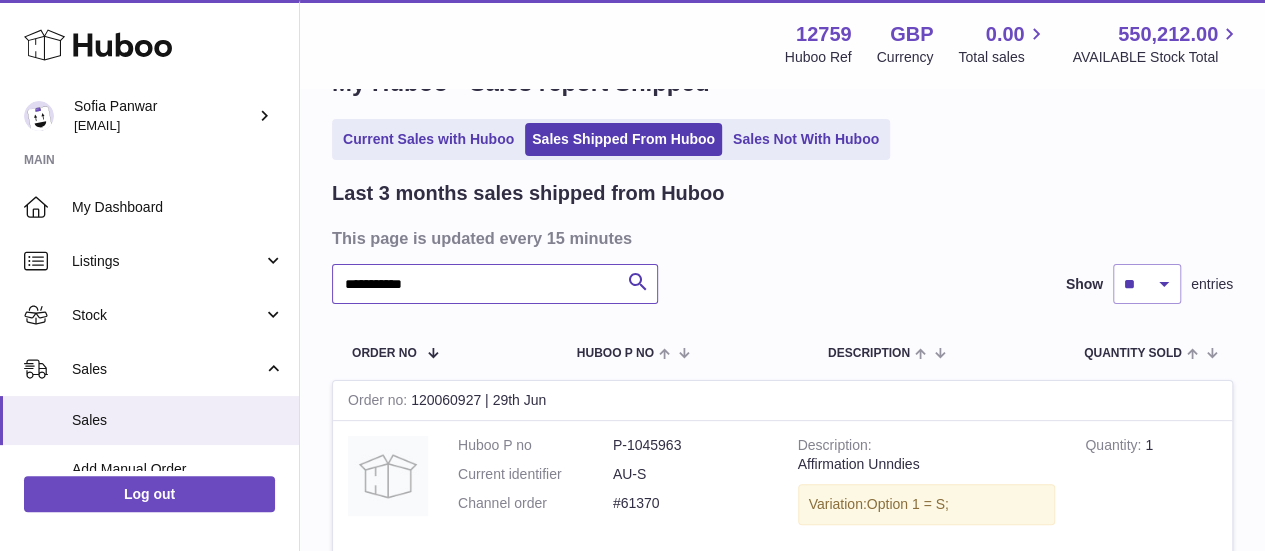 scroll, scrollTop: 0, scrollLeft: 0, axis: both 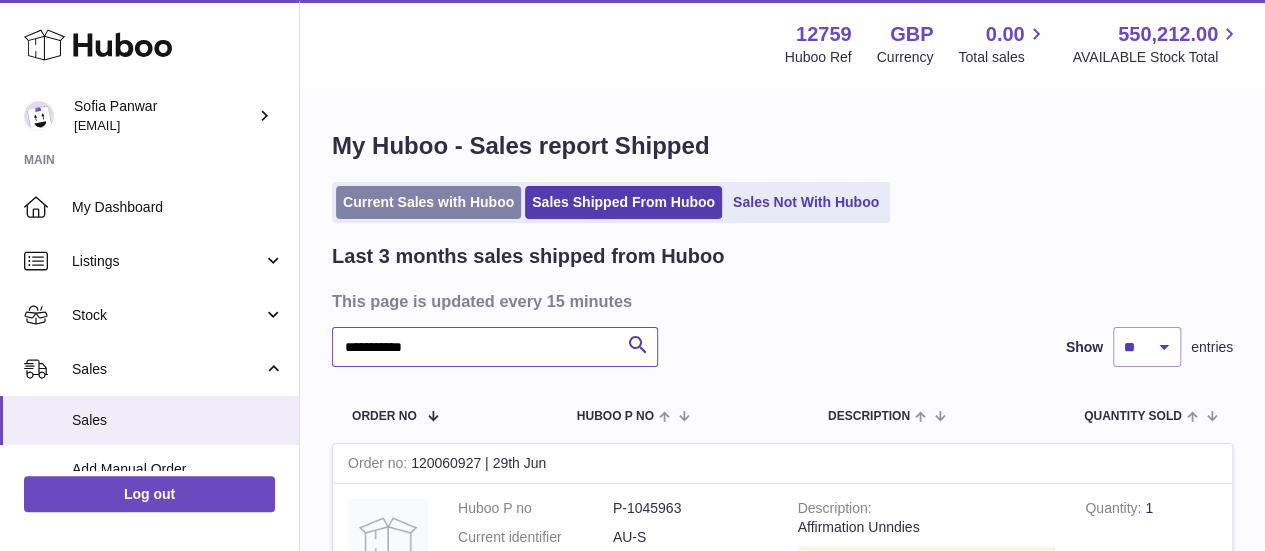 type on "**********" 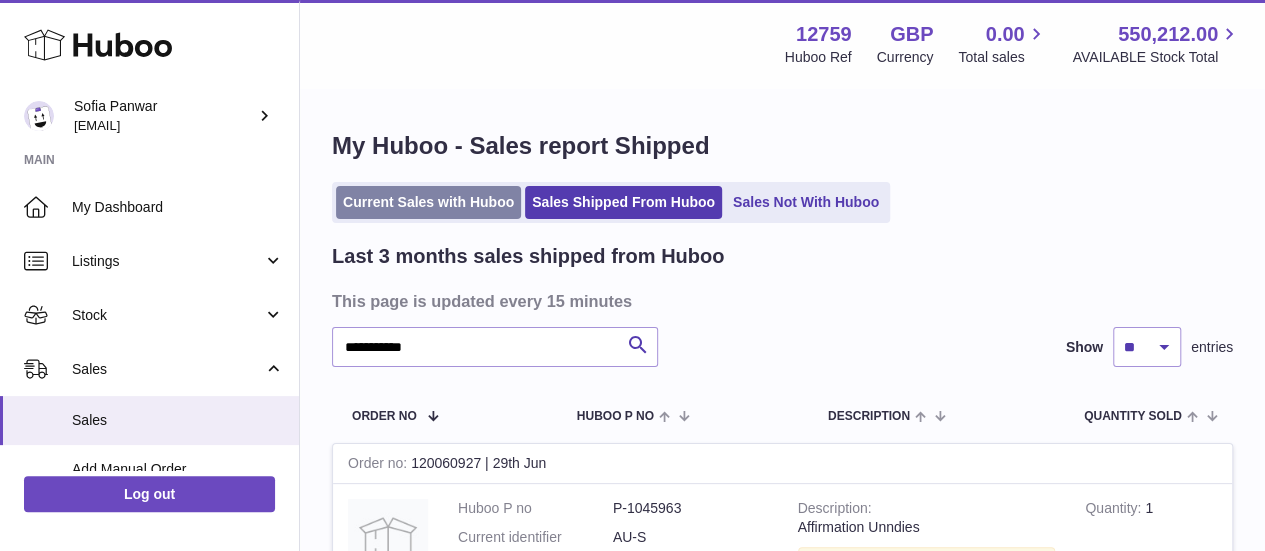 click on "Current Sales with Huboo" at bounding box center [428, 202] 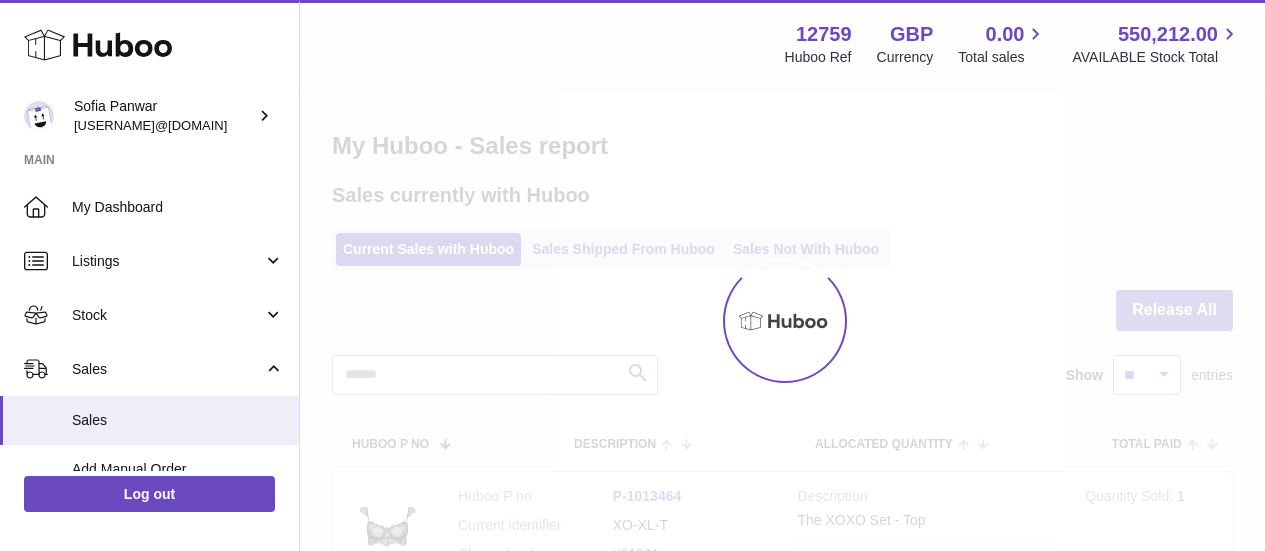 scroll, scrollTop: 0, scrollLeft: 0, axis: both 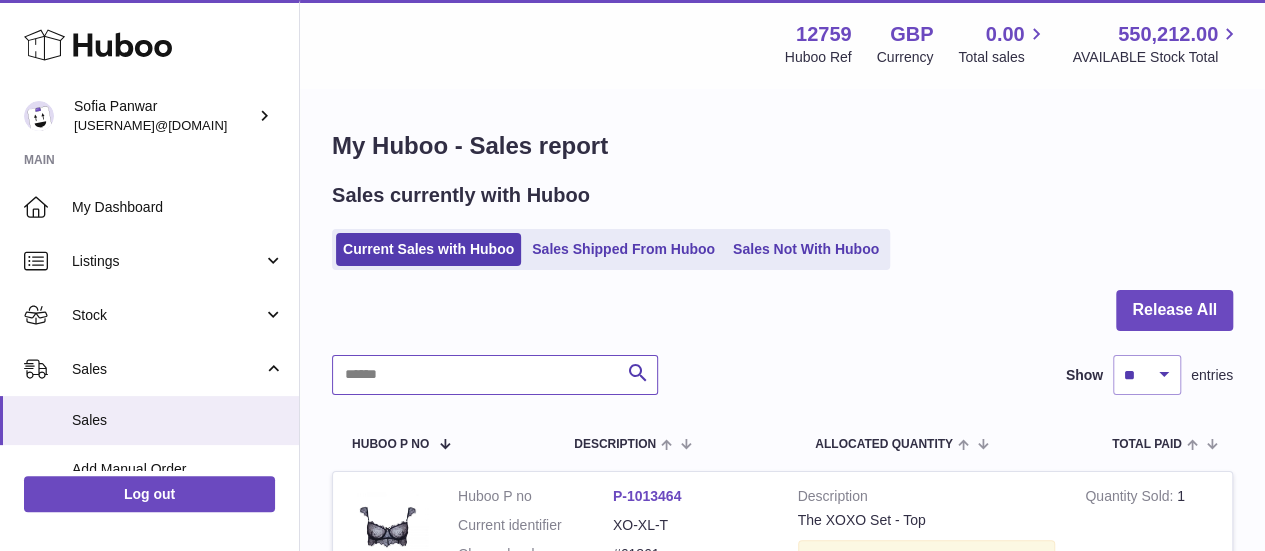 click at bounding box center [495, 375] 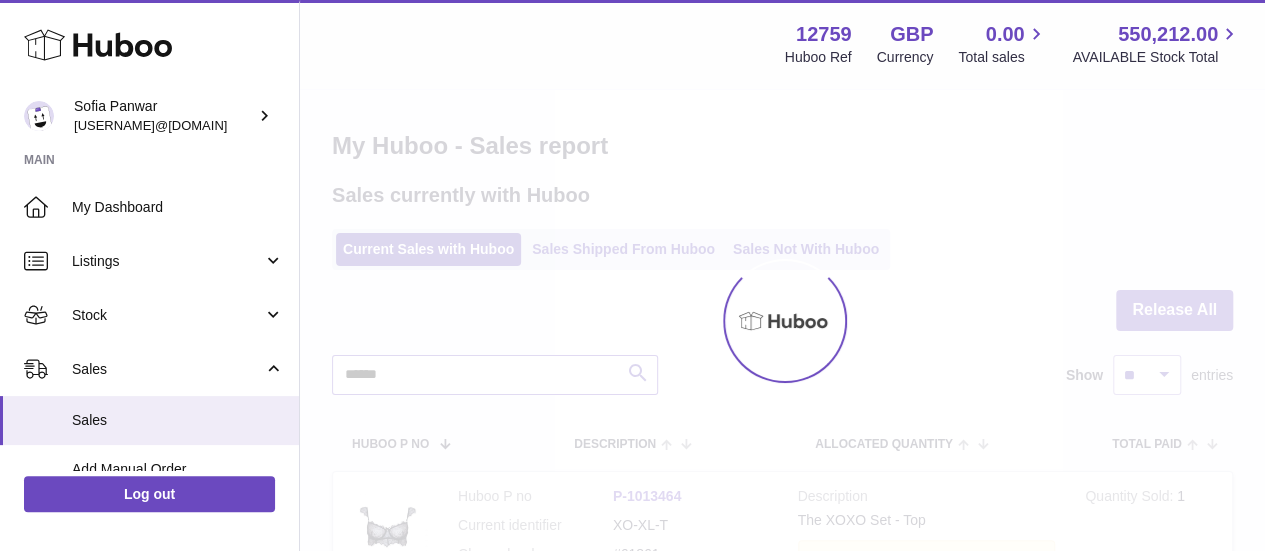 type on "******" 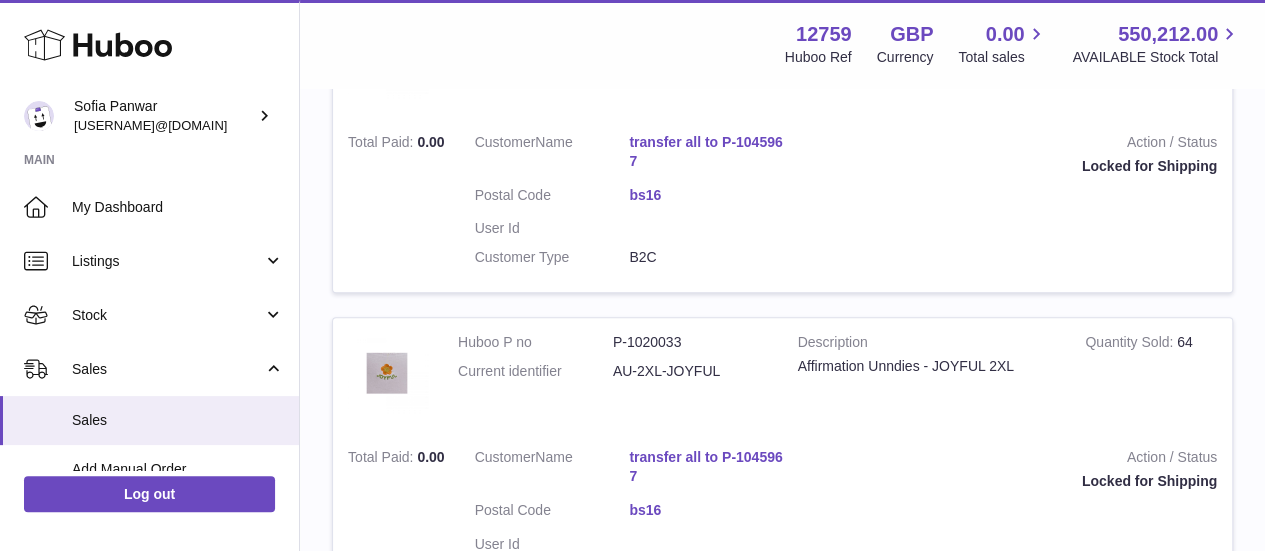 scroll, scrollTop: 470, scrollLeft: 0, axis: vertical 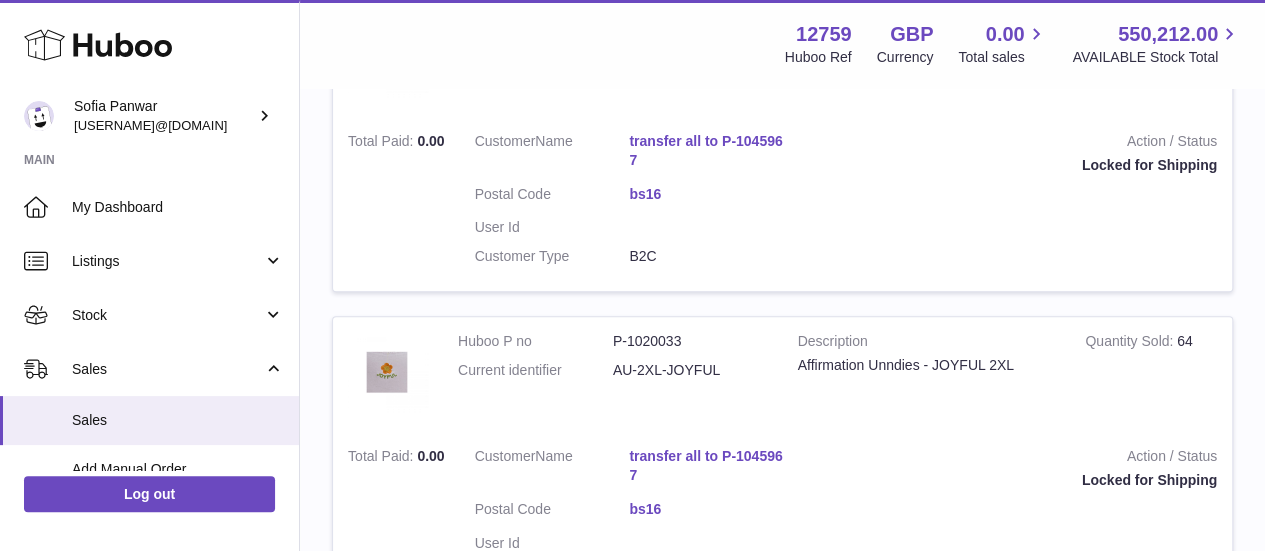 drag, startPoint x: 625, startPoint y: 149, endPoint x: 736, endPoint y: 145, distance: 111.07205 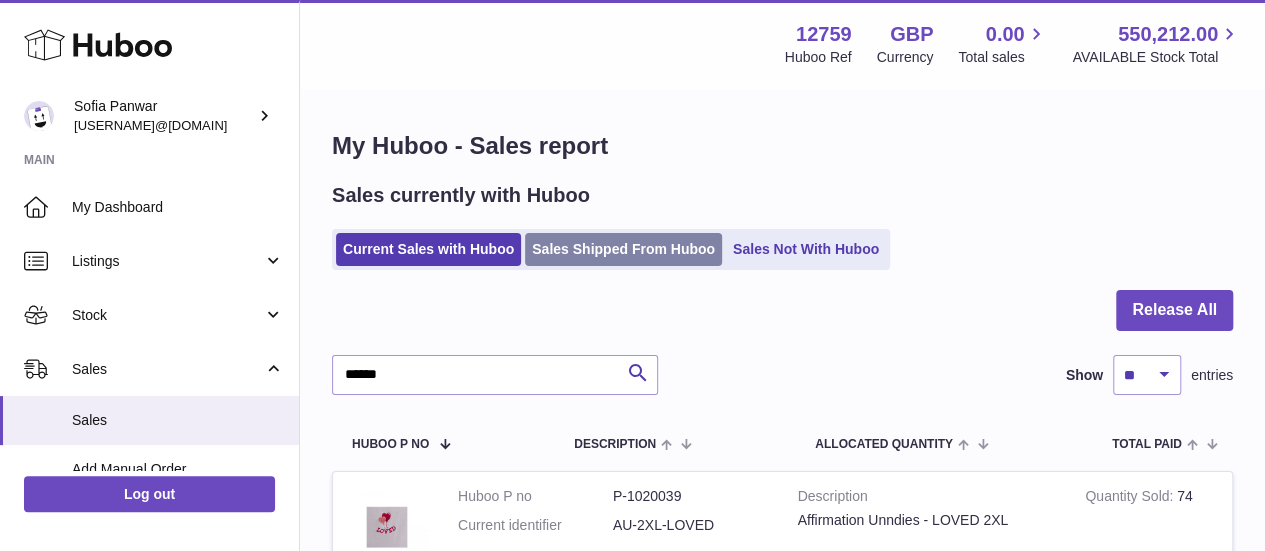 click on "Sales Shipped From Huboo" at bounding box center (623, 249) 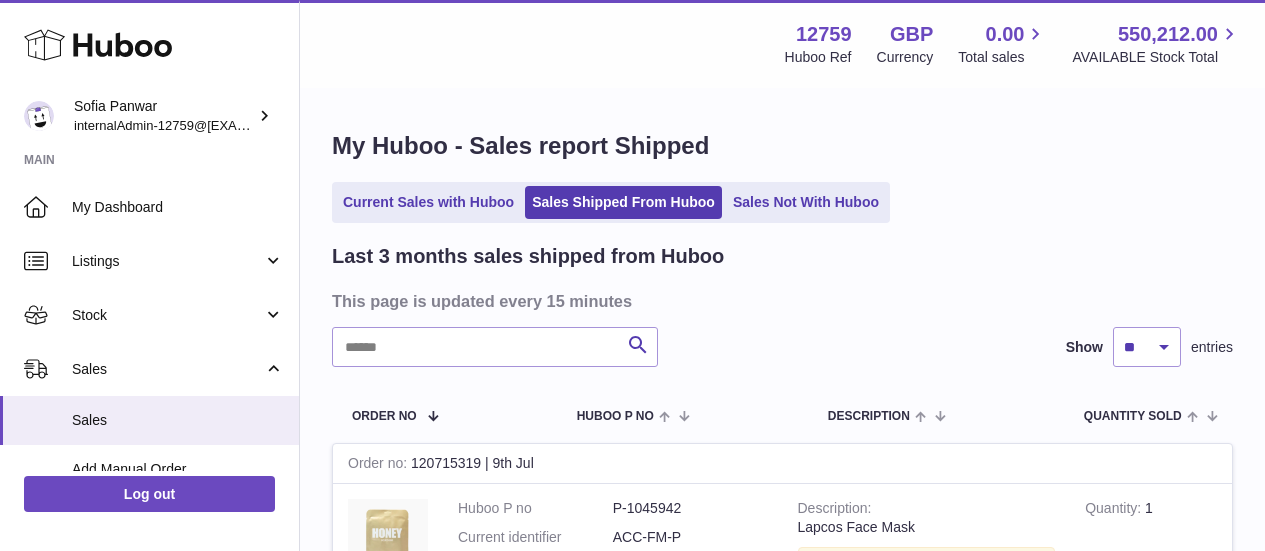 scroll, scrollTop: 0, scrollLeft: 0, axis: both 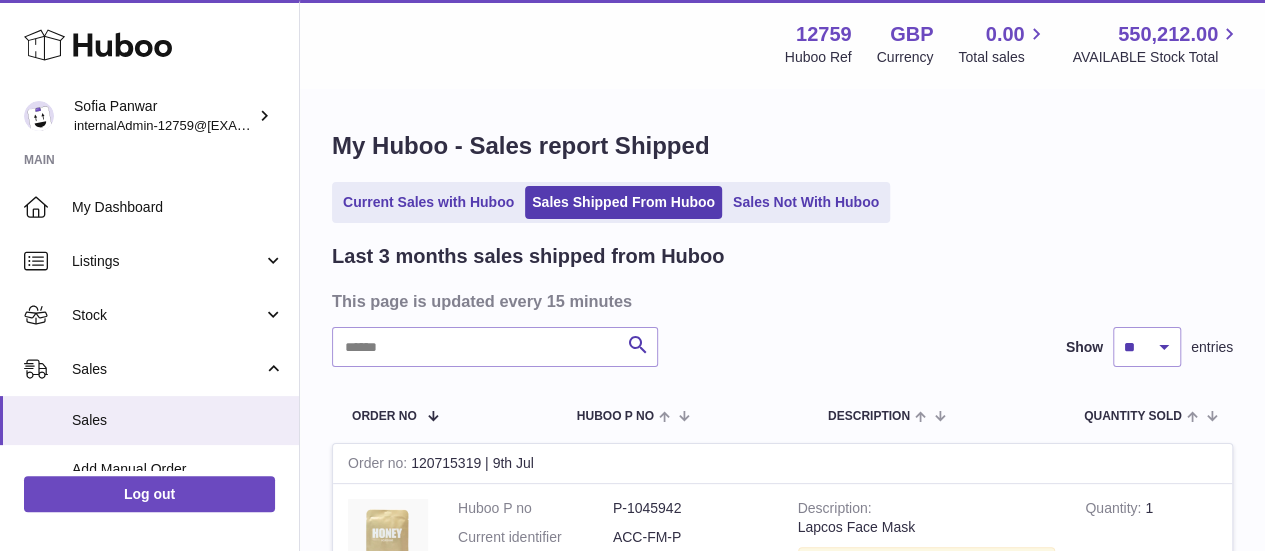 click on "Last 3 months sales shipped from Huboo     This page is updated every 15 minutes       Search
Show
** ** **
entries
Order No       Huboo P no       Description       Quantity Sold
Customer
Tracking
Order no
120715319 | 9th Jul
Huboo P no   P-1045942   Current identifier   ACC-FM-P
Channel order
Hanae Hmidouch     Description
Lapcos Face Mask
Variation:
Option 1 = Pearl;
Quantity
1
Customer  Name   Hanae Hmidouch   Postal Code   NW3 6DJ   User Id
Shipped Date: 9th Jul 2025
Tracking - Hermes Corporate:
H01HYA0050036109
Carrier Service: 2DAYIP       Order no     Huboo P no   P-1002310" at bounding box center [782, 2012] 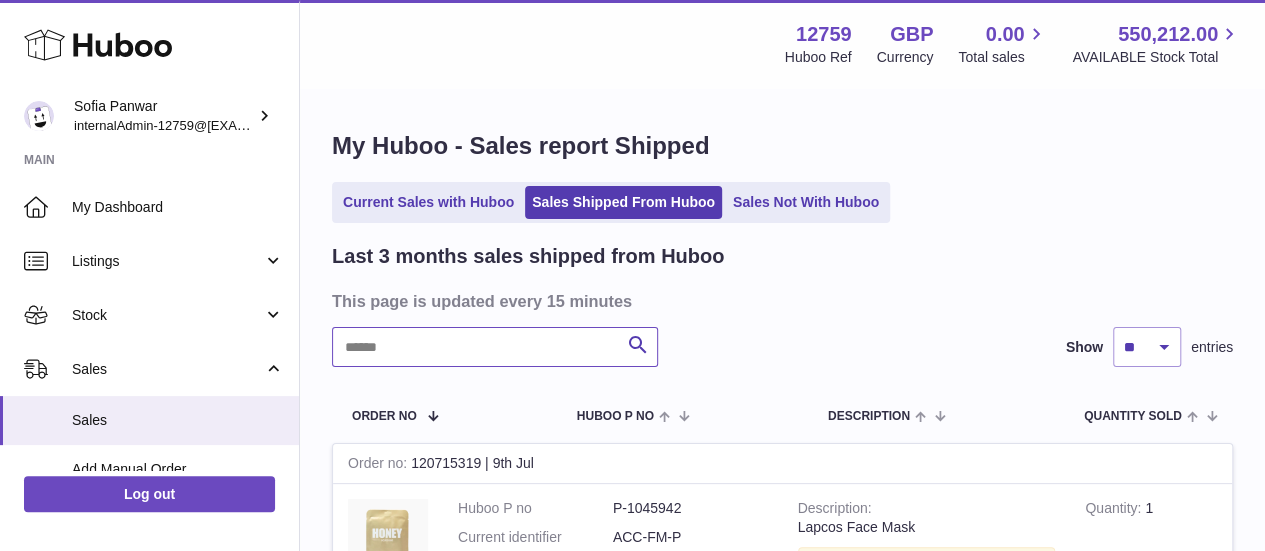 click at bounding box center [495, 347] 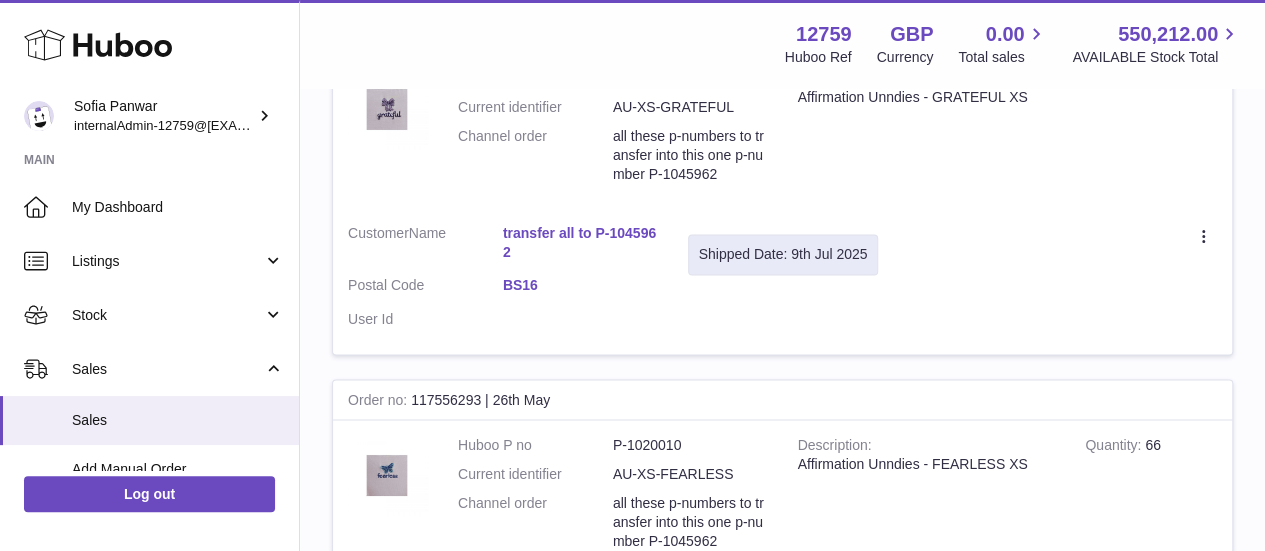 scroll, scrollTop: 1527, scrollLeft: 0, axis: vertical 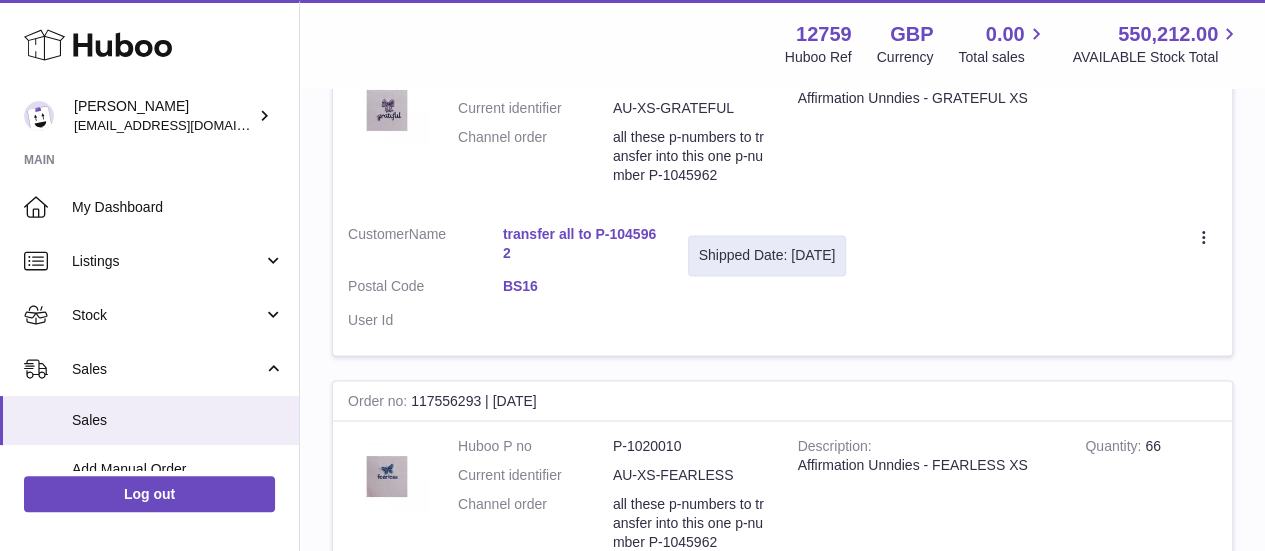 type on "**********" 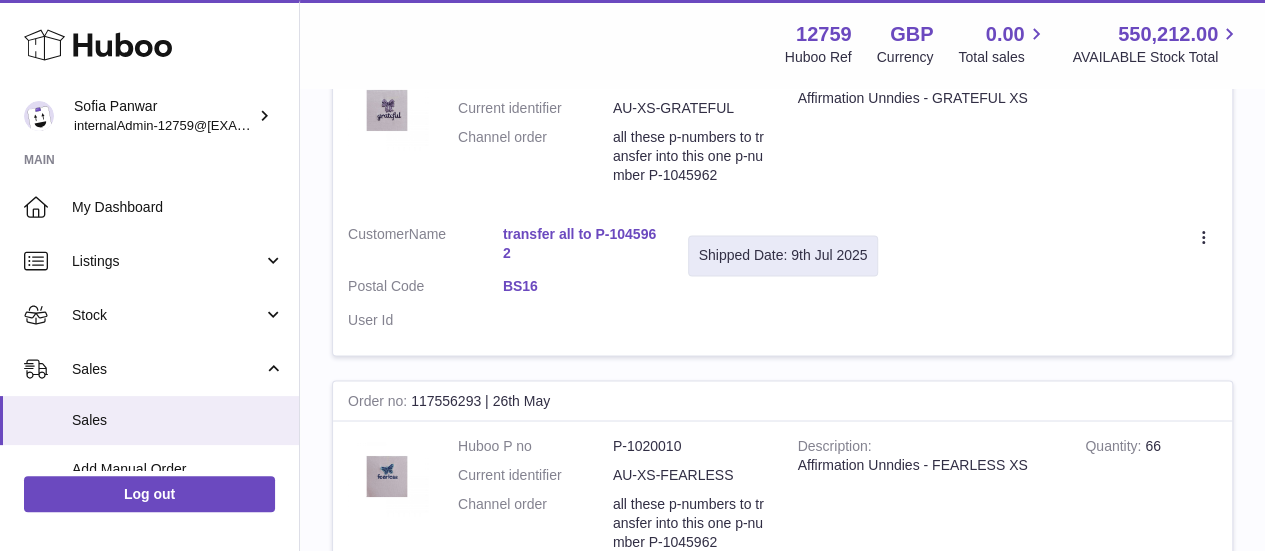 click on "Affirmation Unndies - GRATEFUL XS" at bounding box center (927, 98) 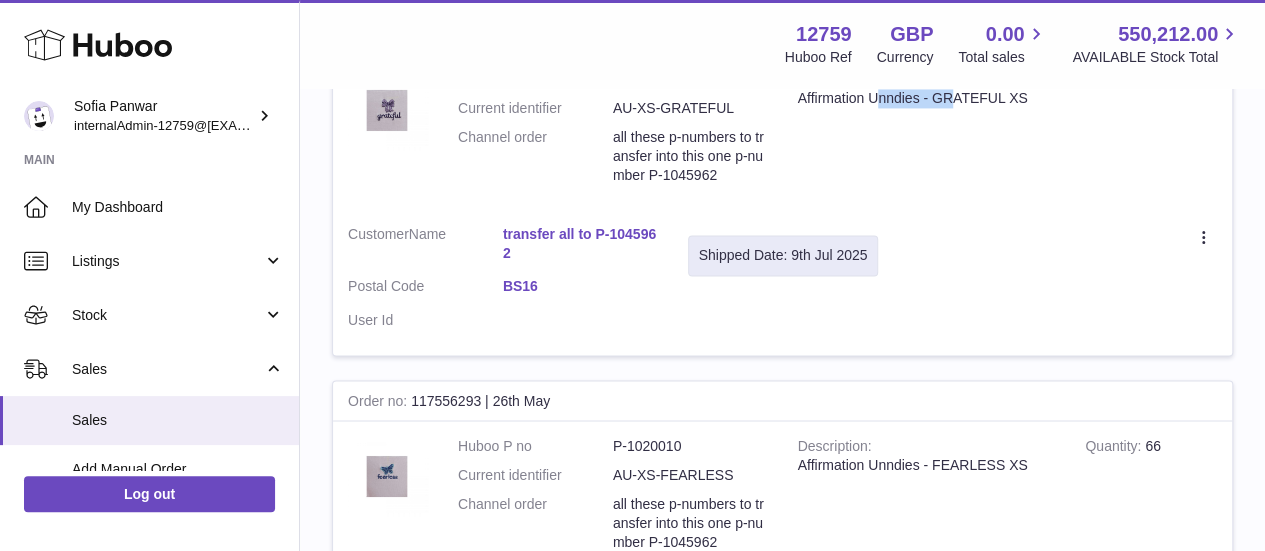 click on "Affirmation Unndies - GRATEFUL XS" at bounding box center [927, 98] 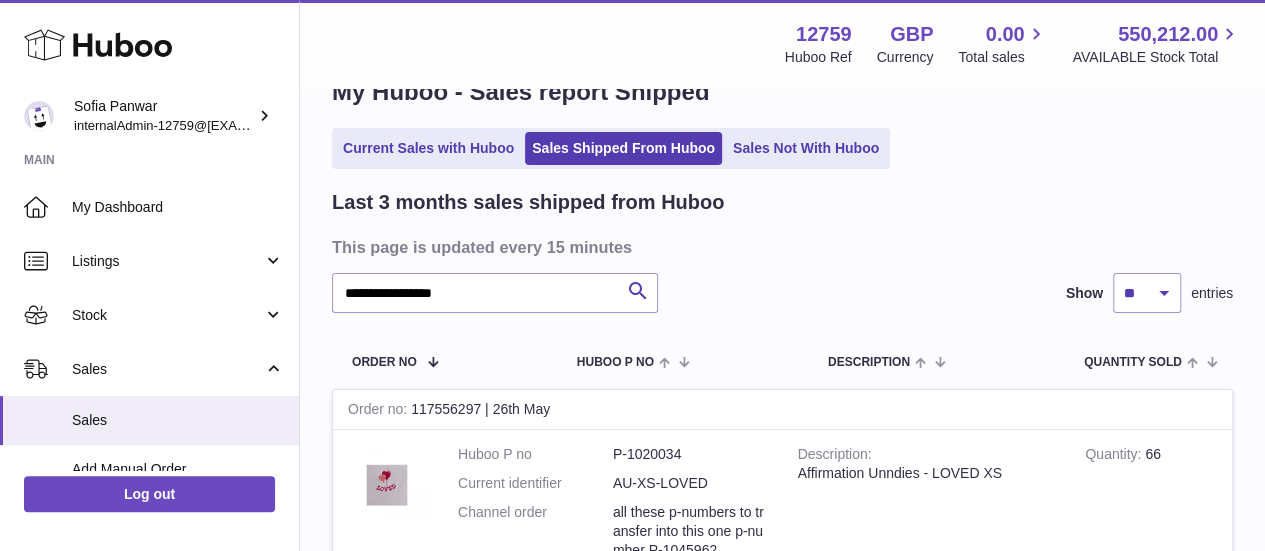scroll, scrollTop: 0, scrollLeft: 0, axis: both 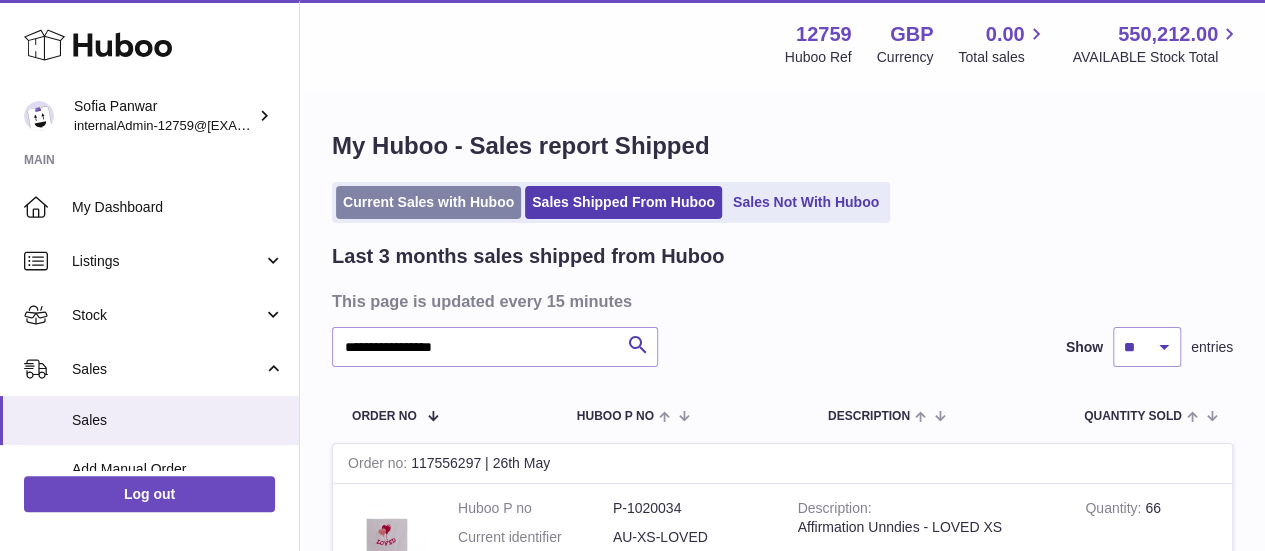 click on "Current Sales with Huboo" at bounding box center (428, 202) 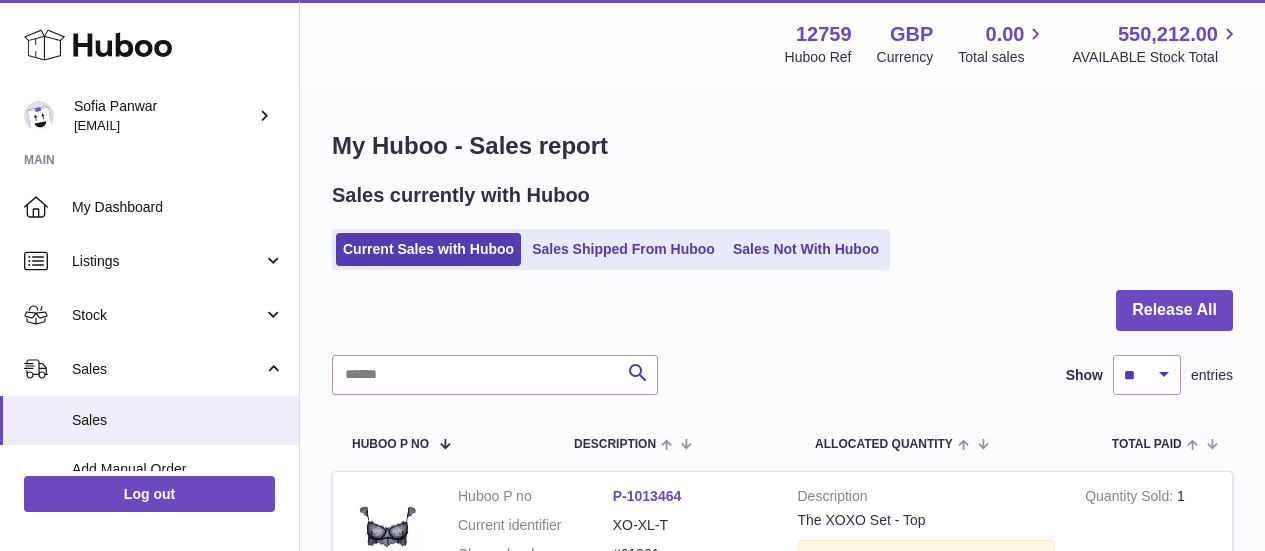 scroll, scrollTop: 0, scrollLeft: 0, axis: both 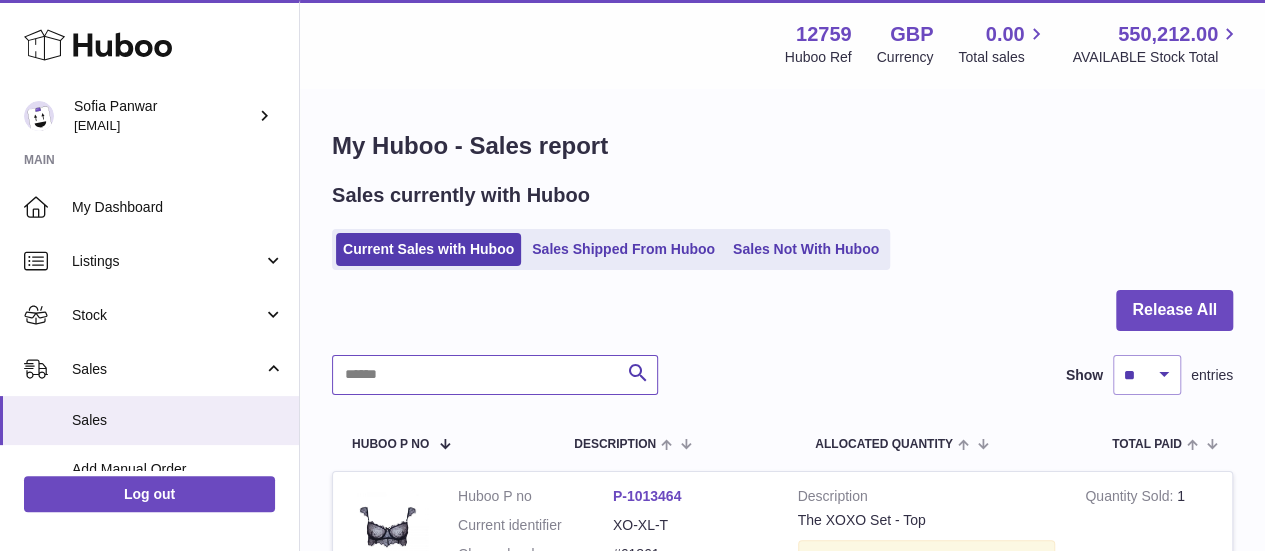 click at bounding box center [495, 375] 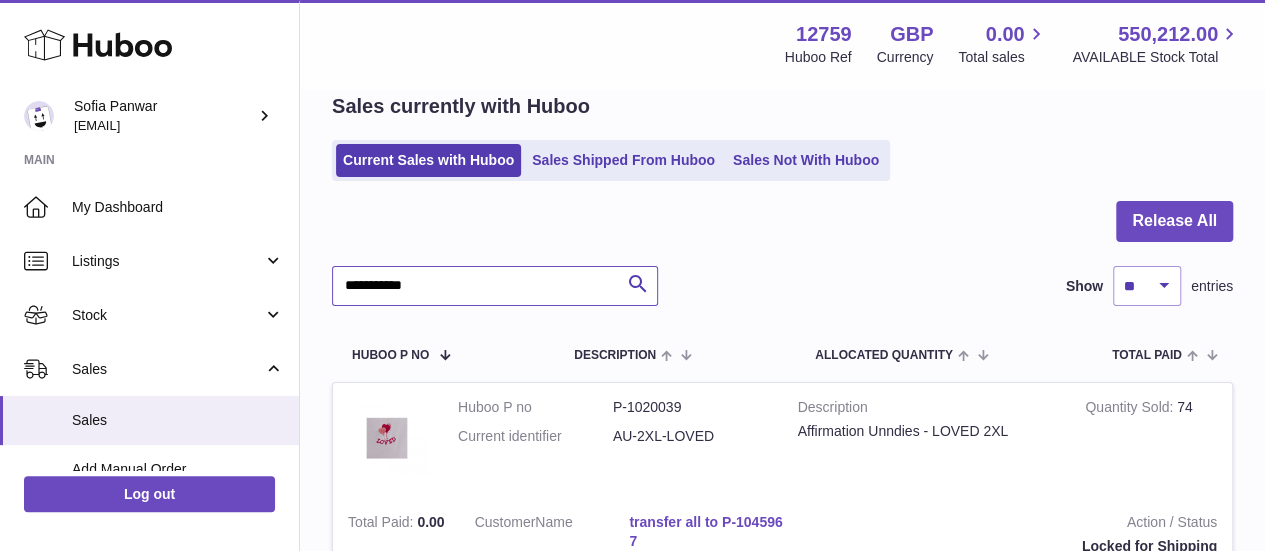 scroll, scrollTop: 69, scrollLeft: 0, axis: vertical 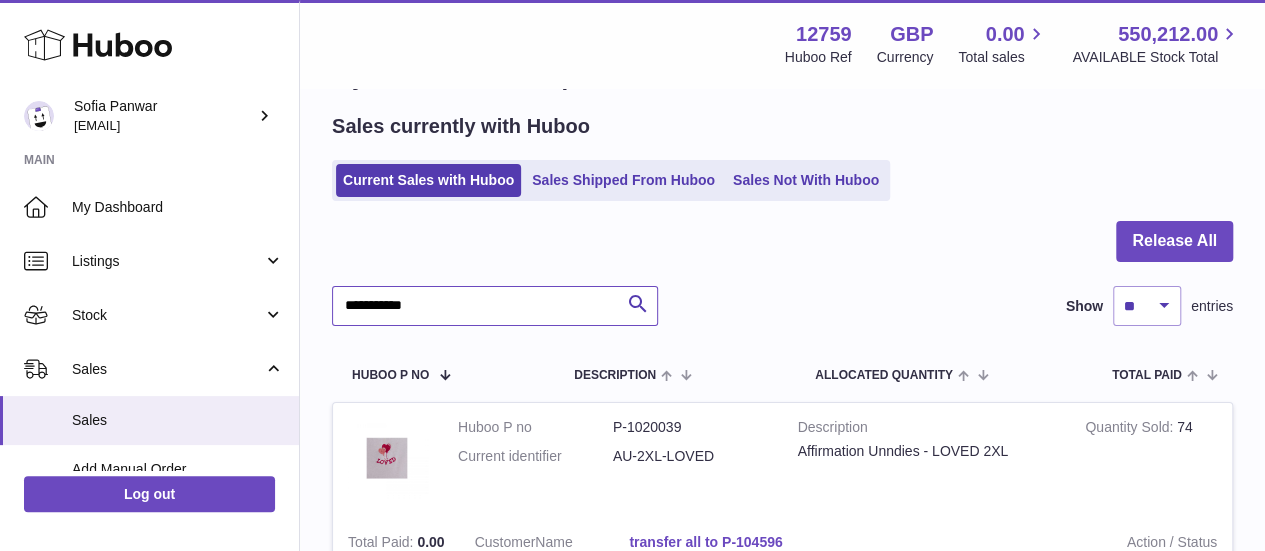 type on "**********" 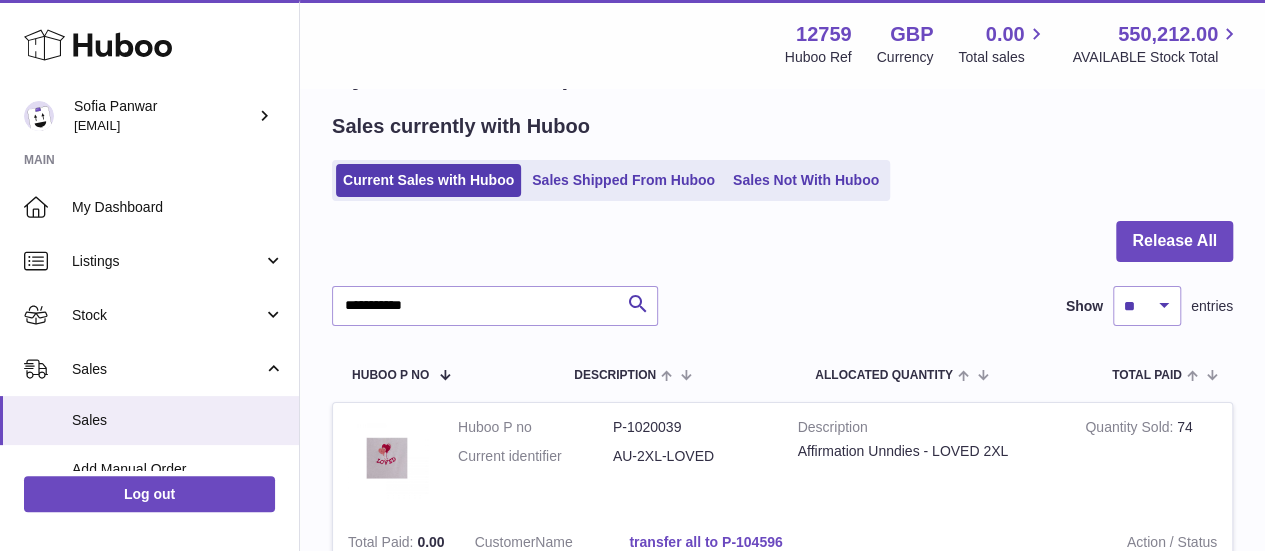click on "Affirmation Unndies - LOVED 2XL" at bounding box center (927, 451) 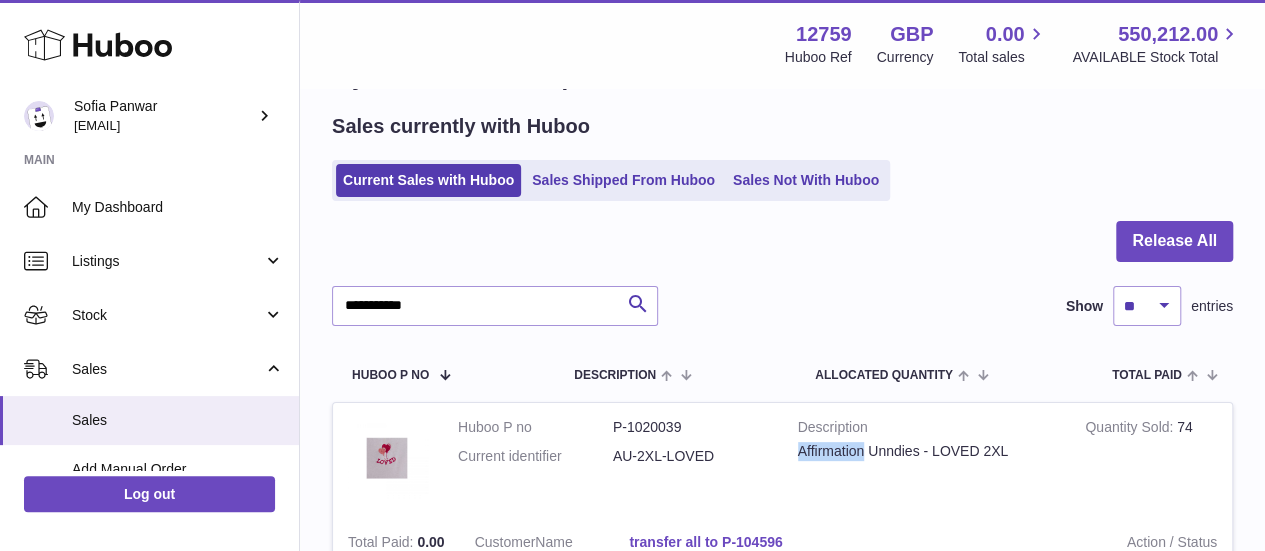 click on "Affirmation Unndies - LOVED 2XL" at bounding box center [927, 451] 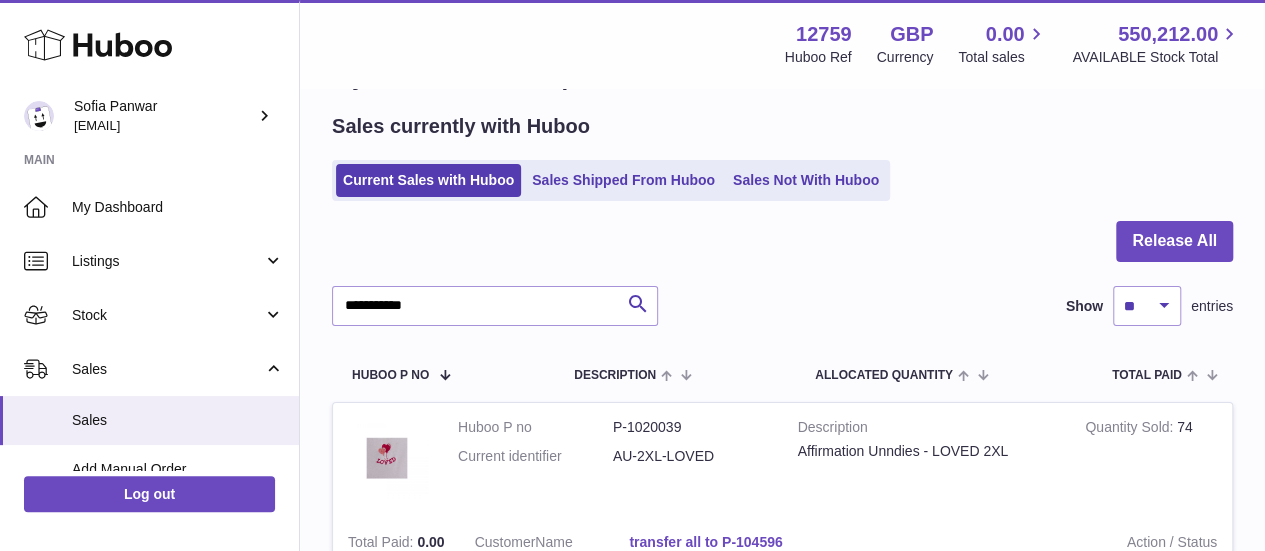 click on "Huboo P no
P-1020039
Current identifier   AU-2XL-LOVED" at bounding box center [613, 460] 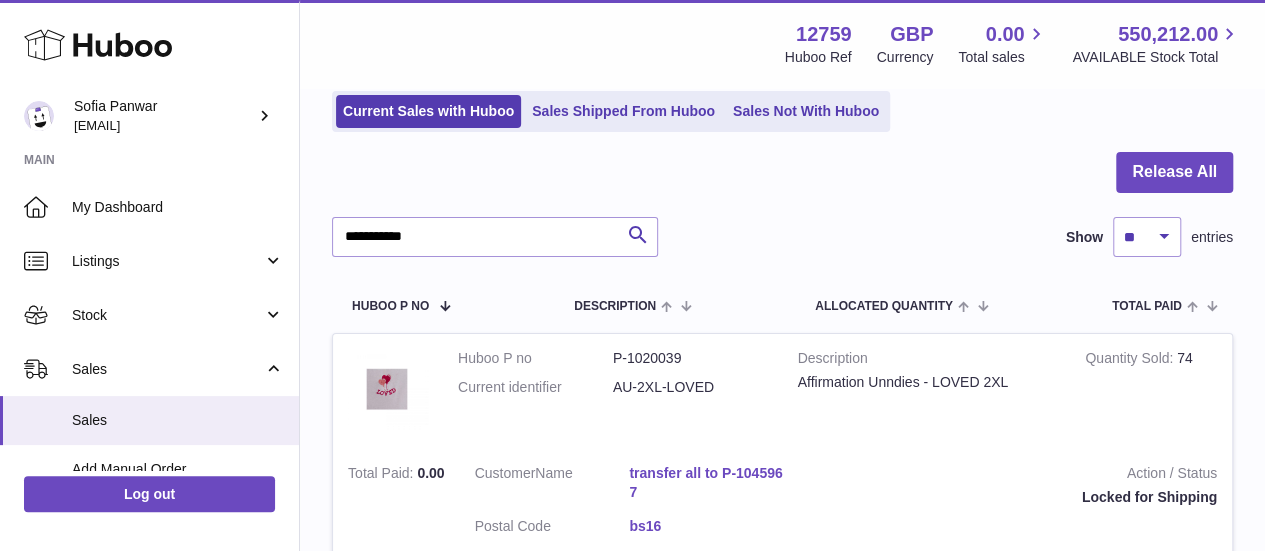 scroll, scrollTop: 139, scrollLeft: 0, axis: vertical 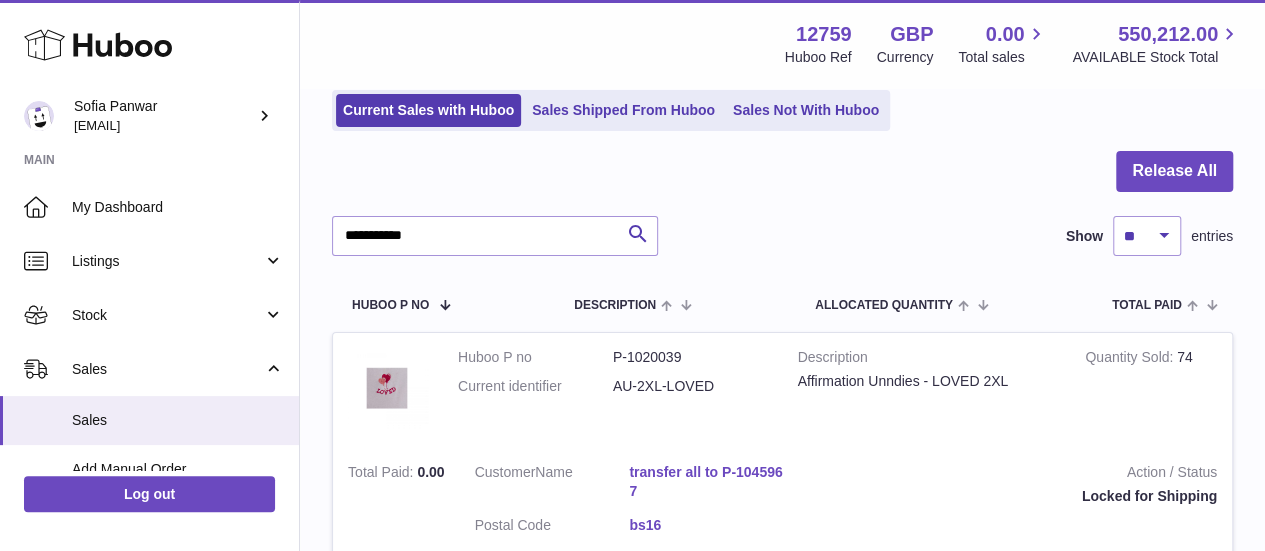 drag, startPoint x: 632, startPoint y: 471, endPoint x: 734, endPoint y: 477, distance: 102.176315 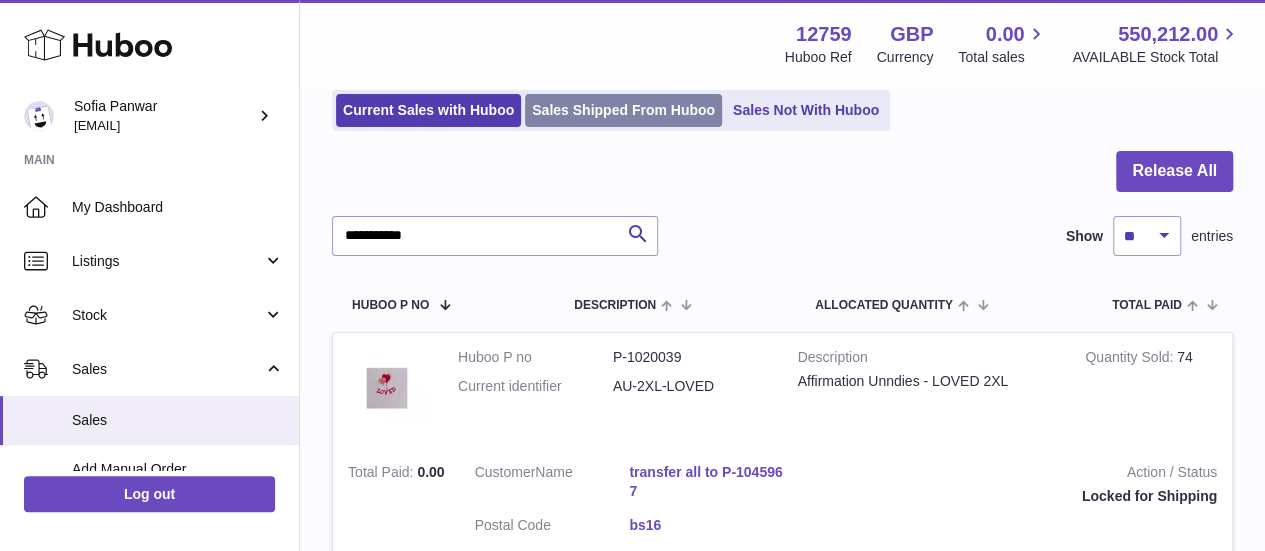 click on "Sales Shipped From Huboo" at bounding box center [623, 110] 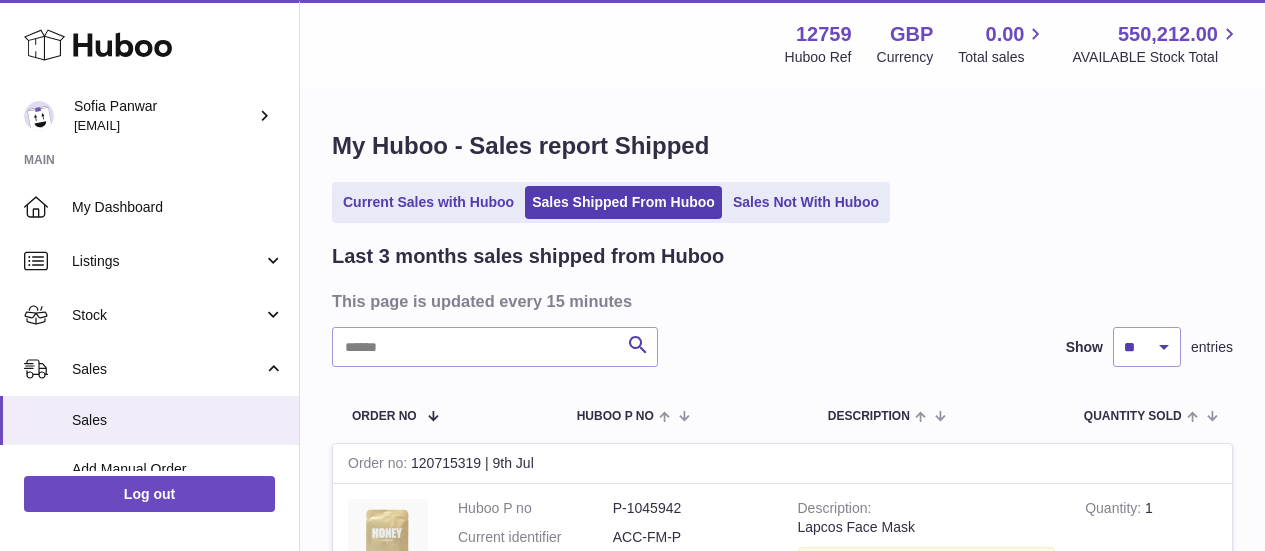scroll, scrollTop: 0, scrollLeft: 0, axis: both 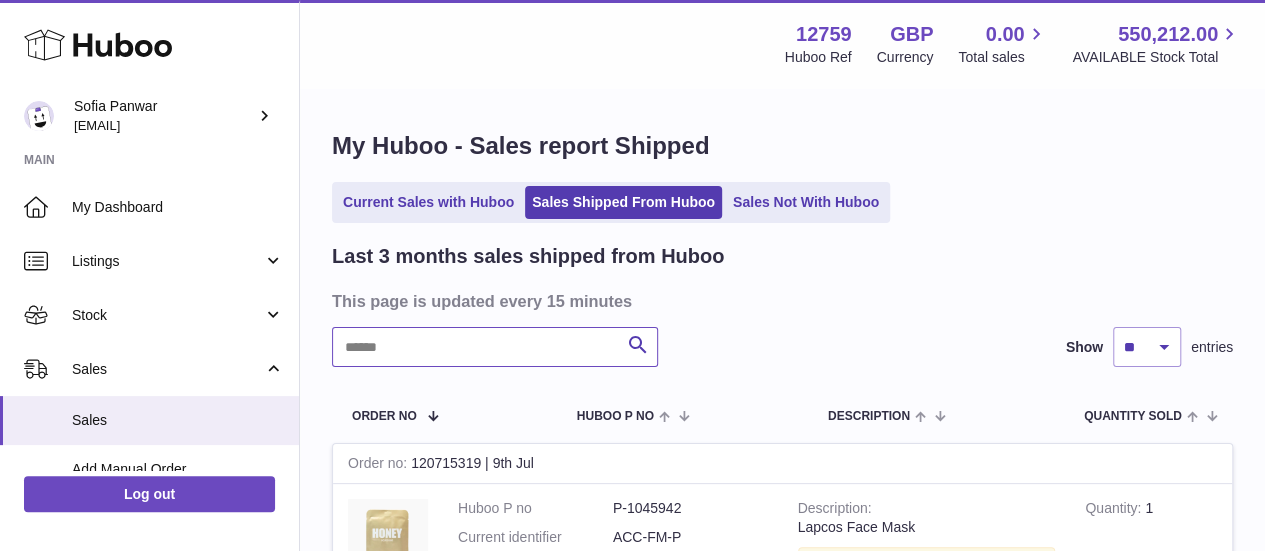 click at bounding box center [495, 347] 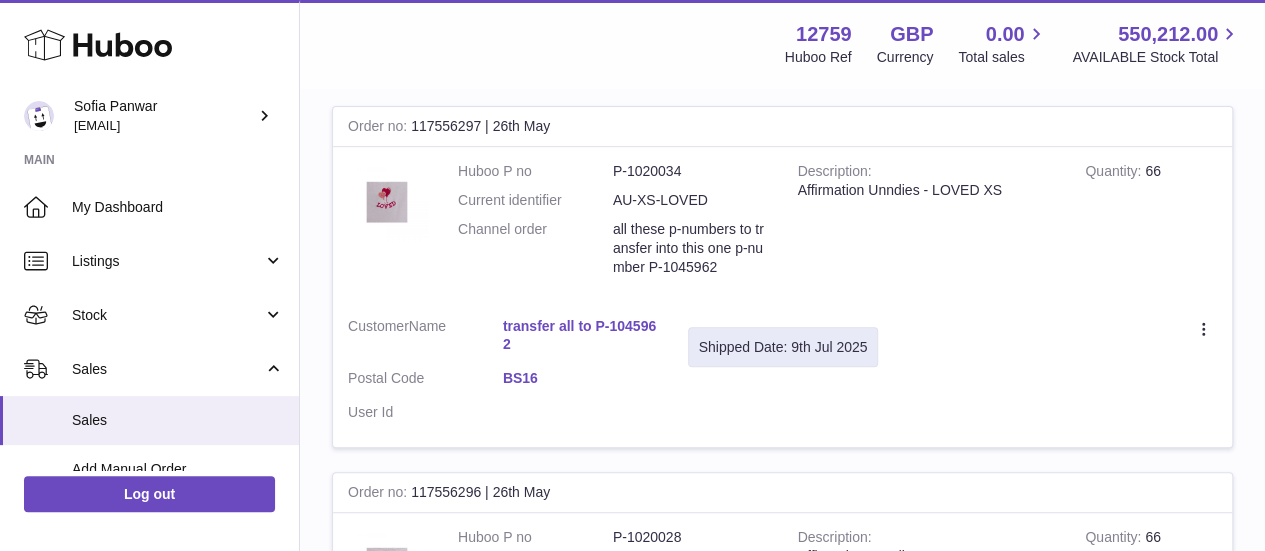 scroll, scrollTop: 336, scrollLeft: 0, axis: vertical 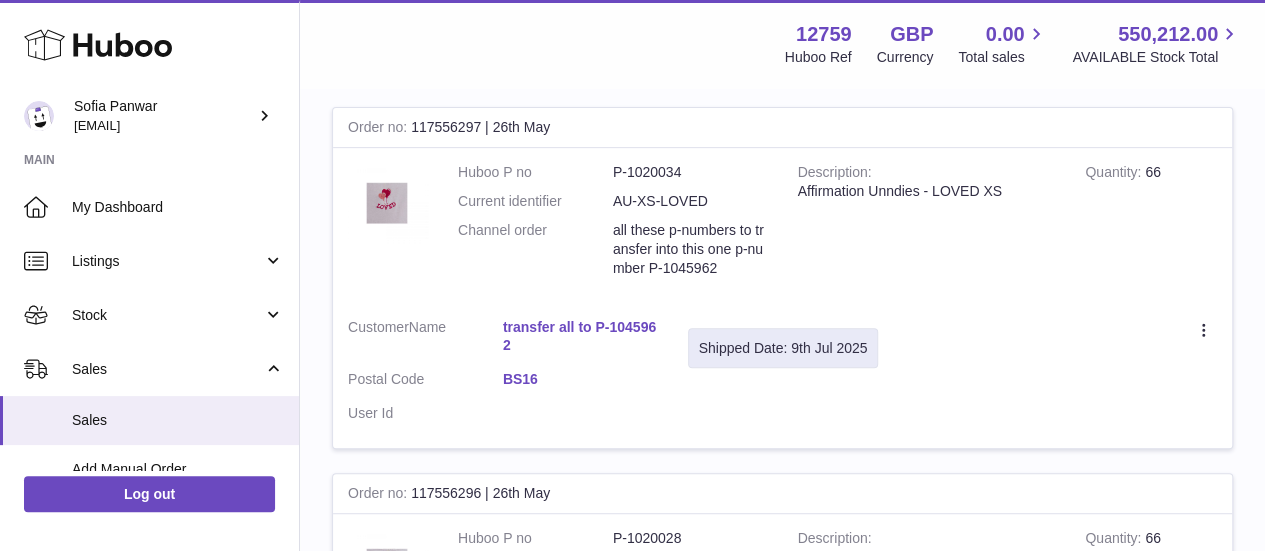 type on "**********" 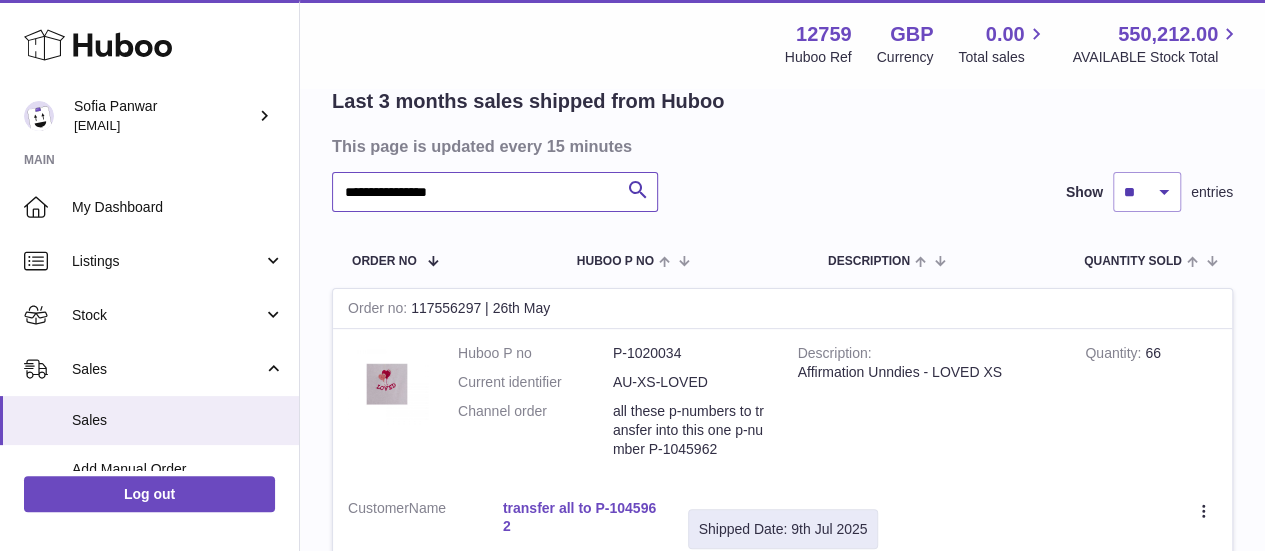 scroll, scrollTop: 154, scrollLeft: 0, axis: vertical 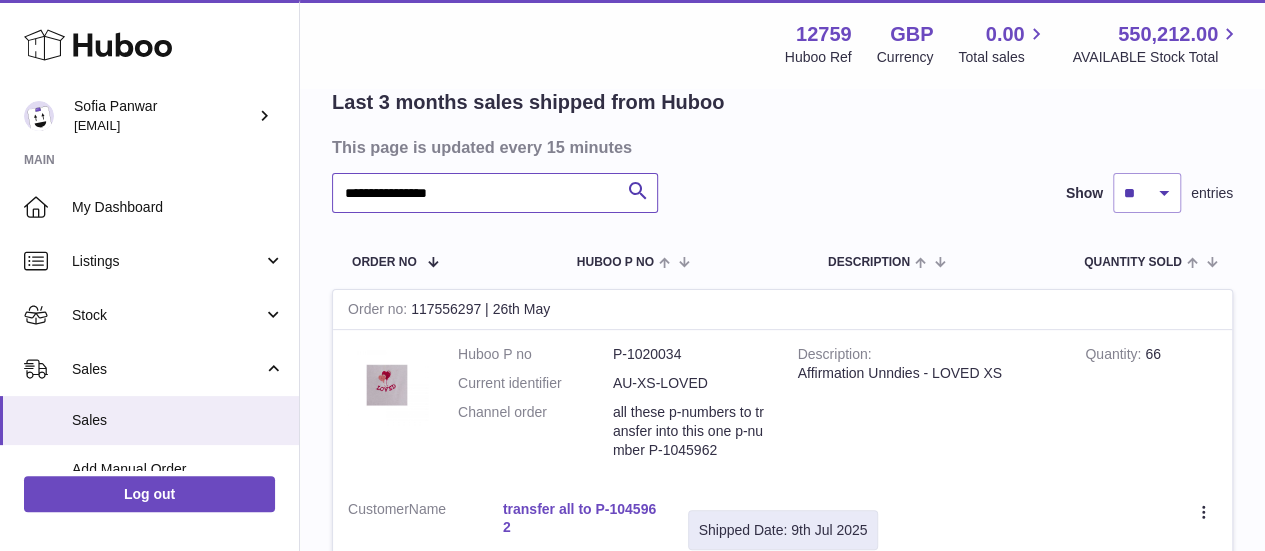click on "**********" at bounding box center [495, 193] 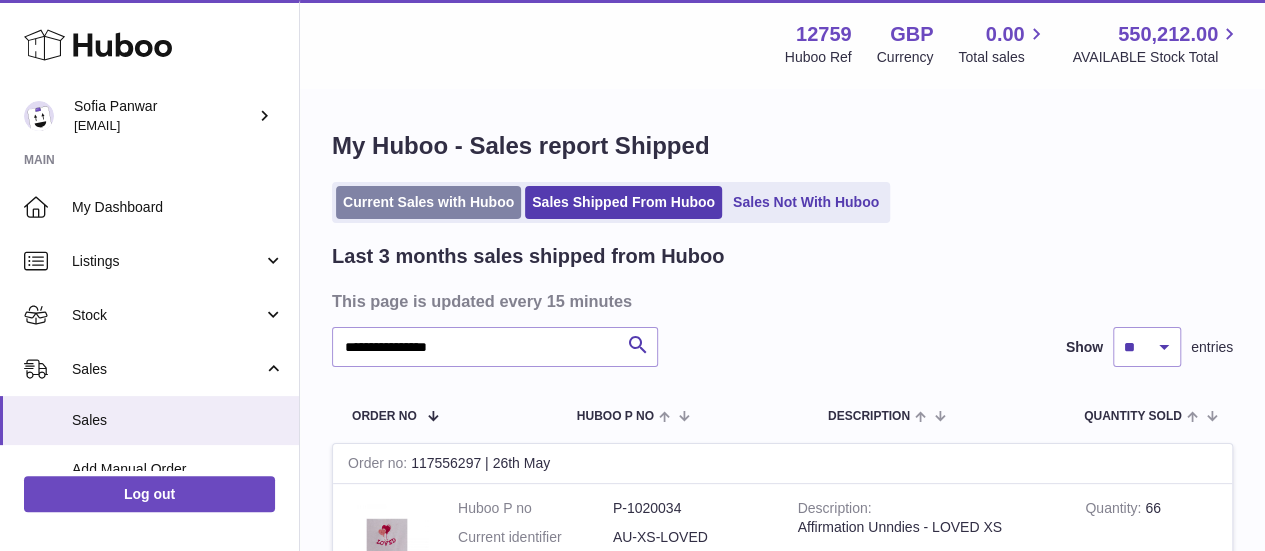 click on "Current Sales with Huboo" at bounding box center [428, 202] 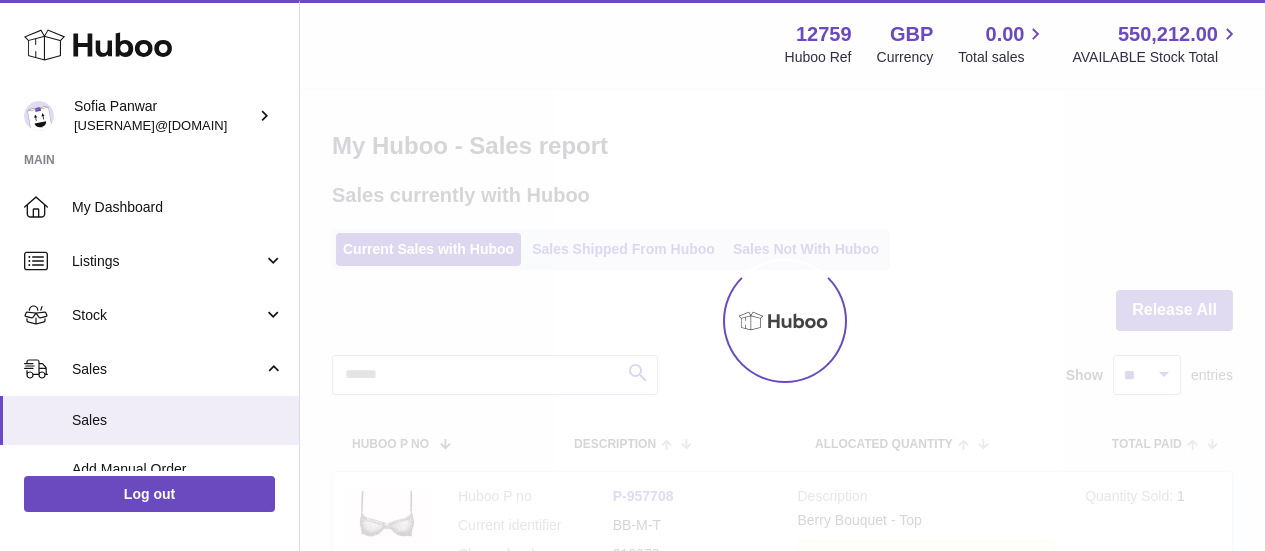 scroll, scrollTop: 0, scrollLeft: 0, axis: both 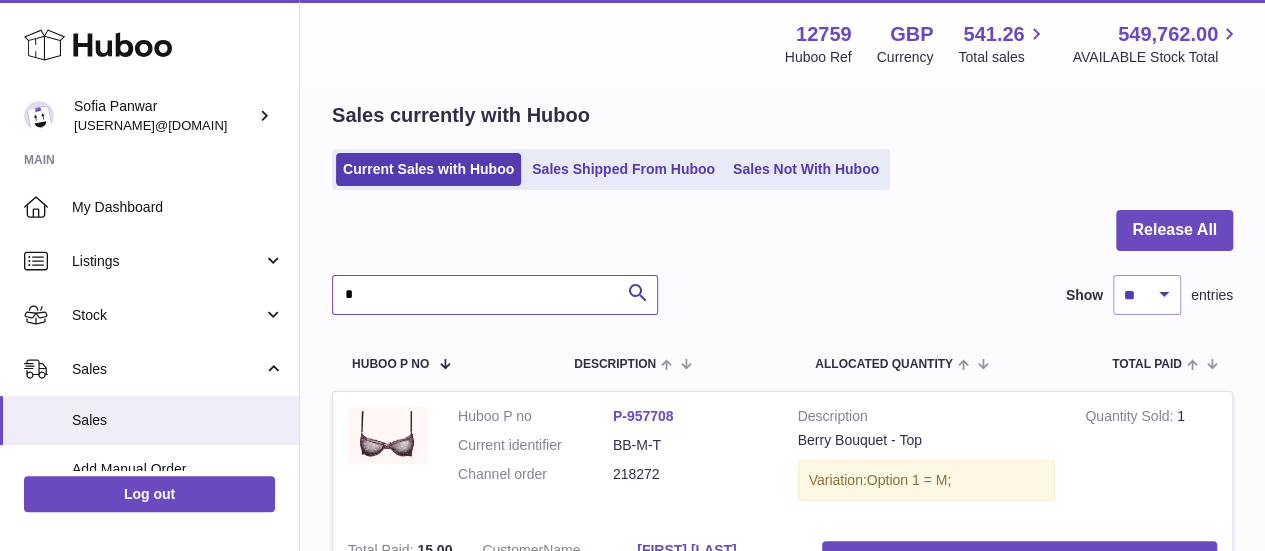 click on "*" at bounding box center [495, 295] 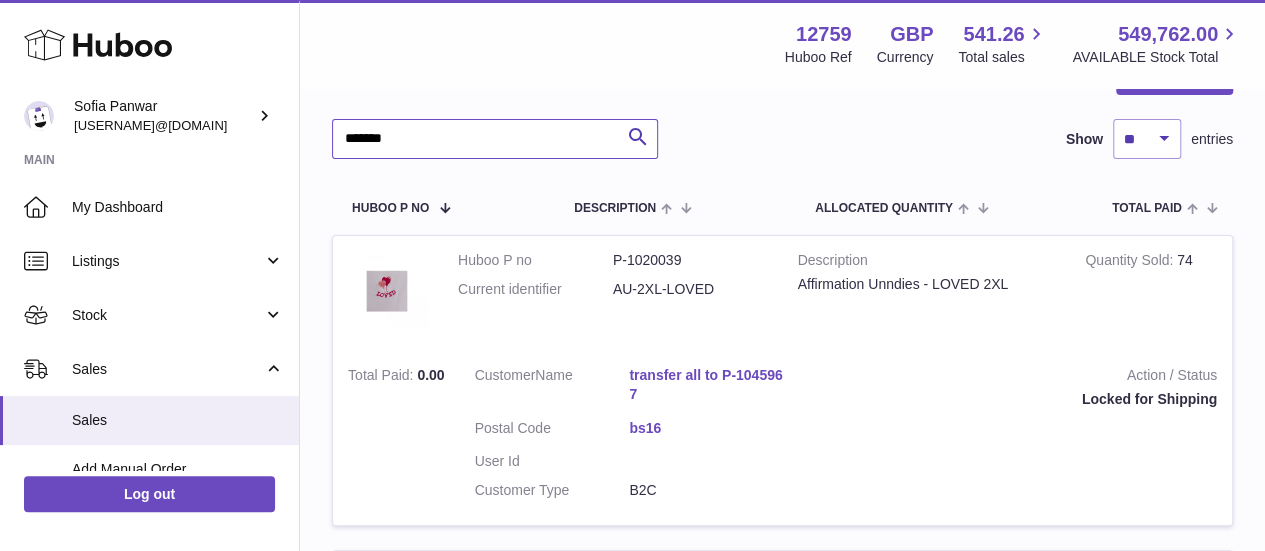 scroll, scrollTop: 240, scrollLeft: 0, axis: vertical 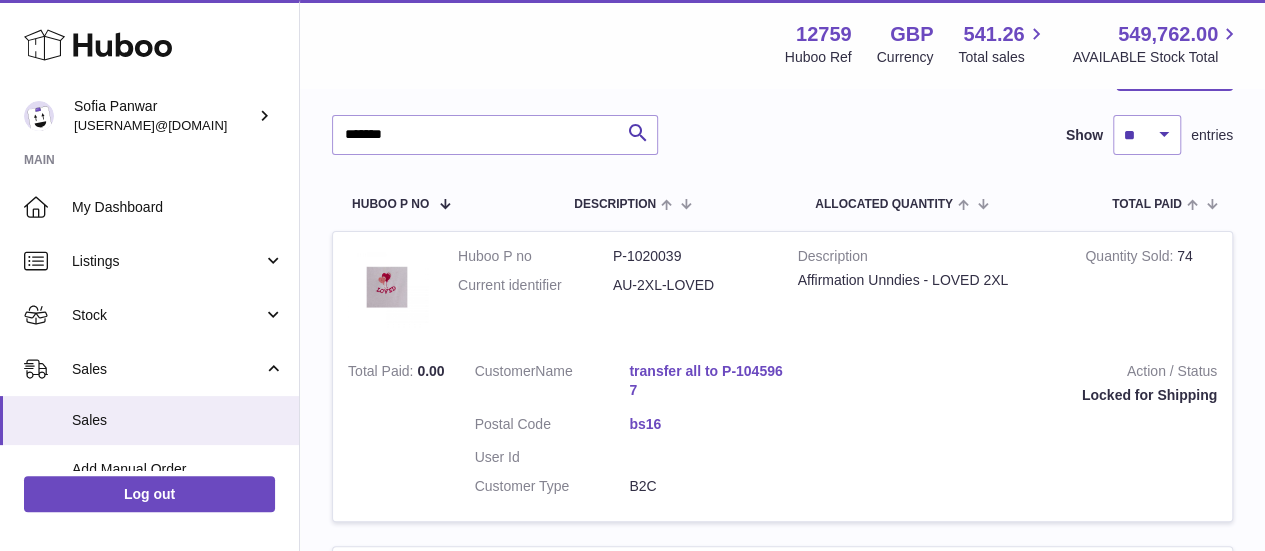 drag, startPoint x: 633, startPoint y: 370, endPoint x: 678, endPoint y: 385, distance: 47.434166 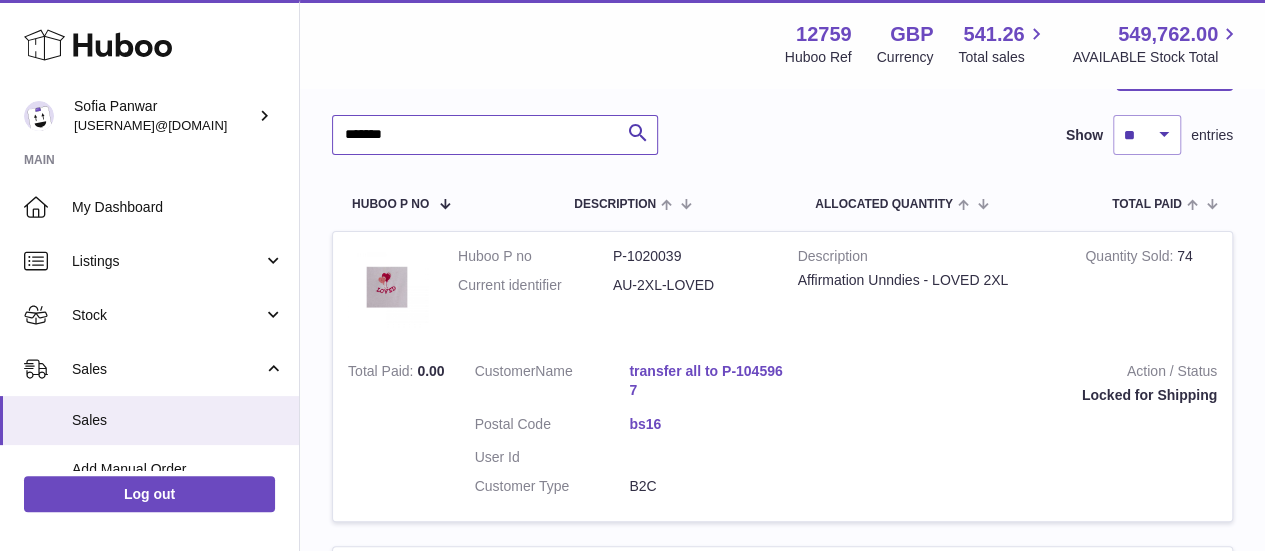 click on "*******" at bounding box center (495, 135) 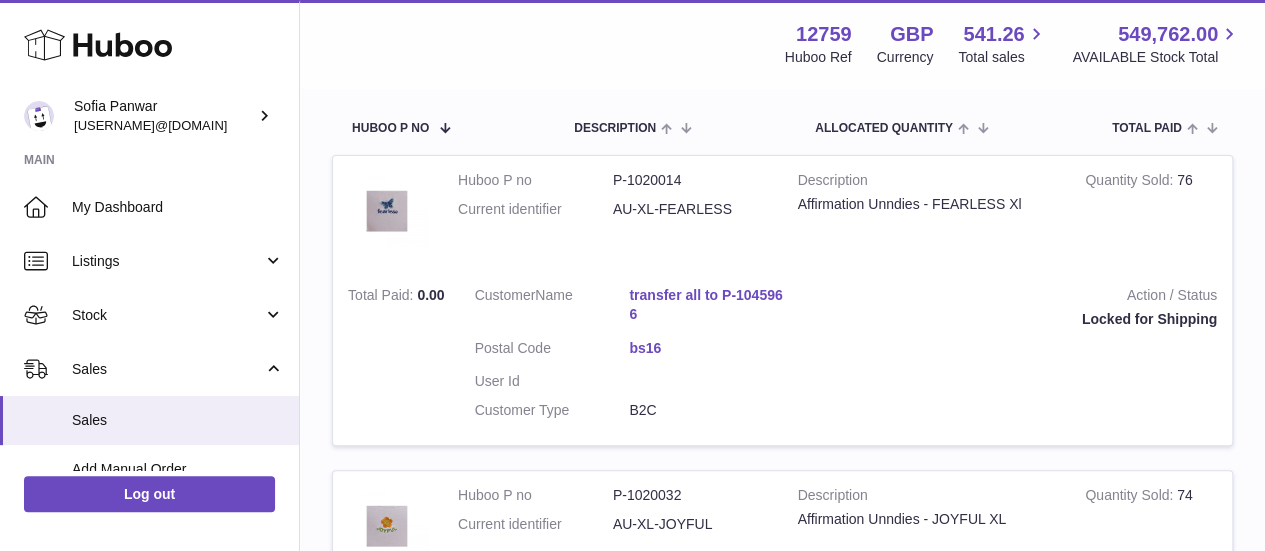 scroll, scrollTop: 320, scrollLeft: 0, axis: vertical 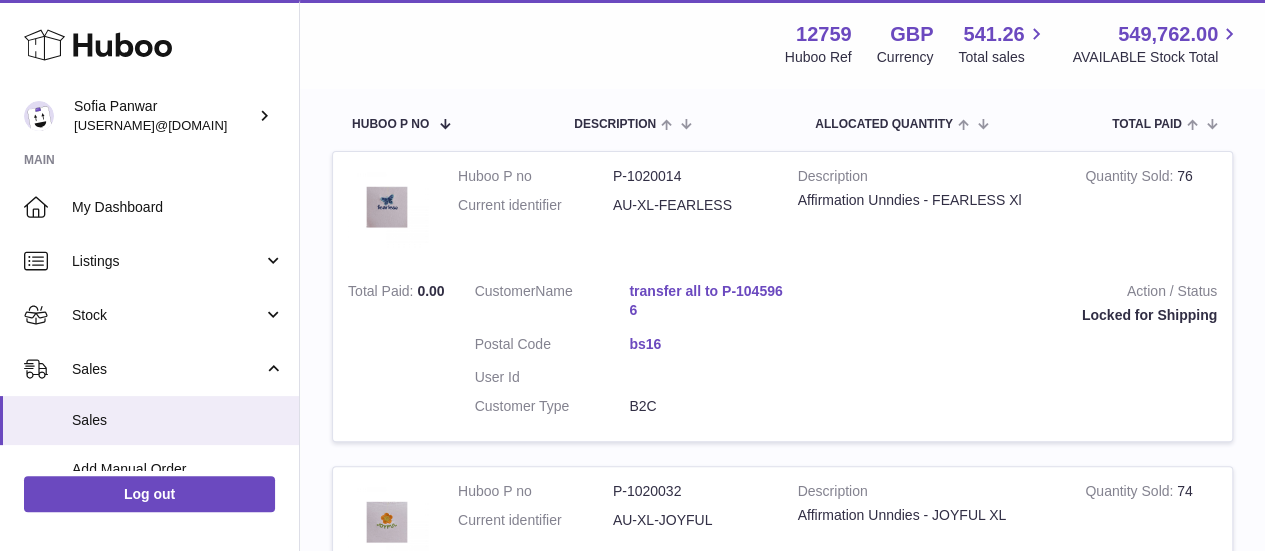 click on "P-1020014" at bounding box center [690, 176] 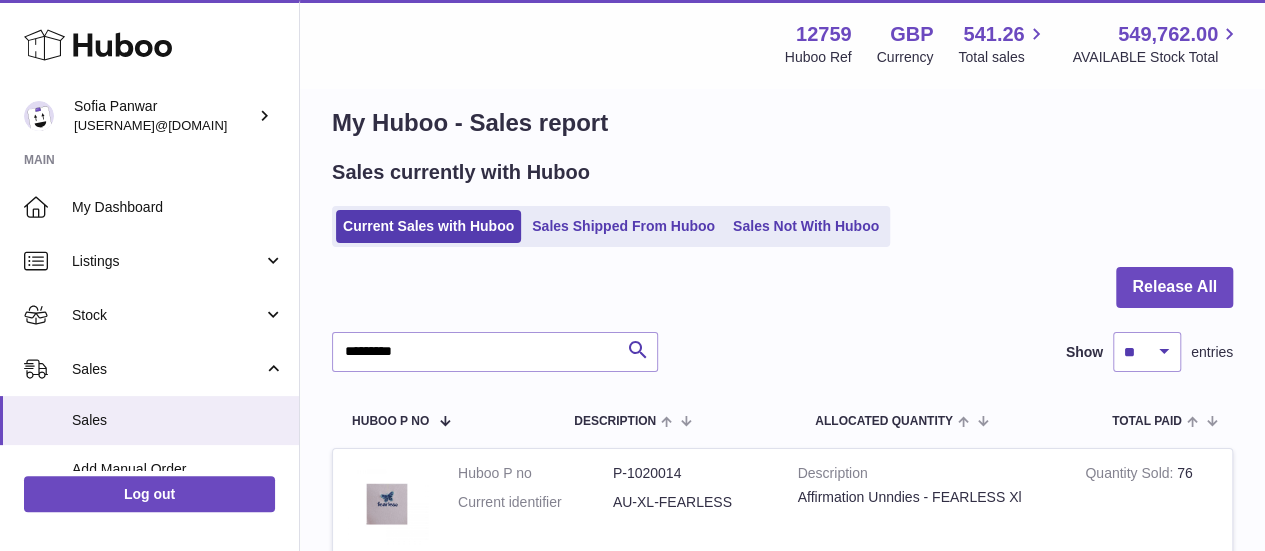 scroll, scrollTop: 0, scrollLeft: 0, axis: both 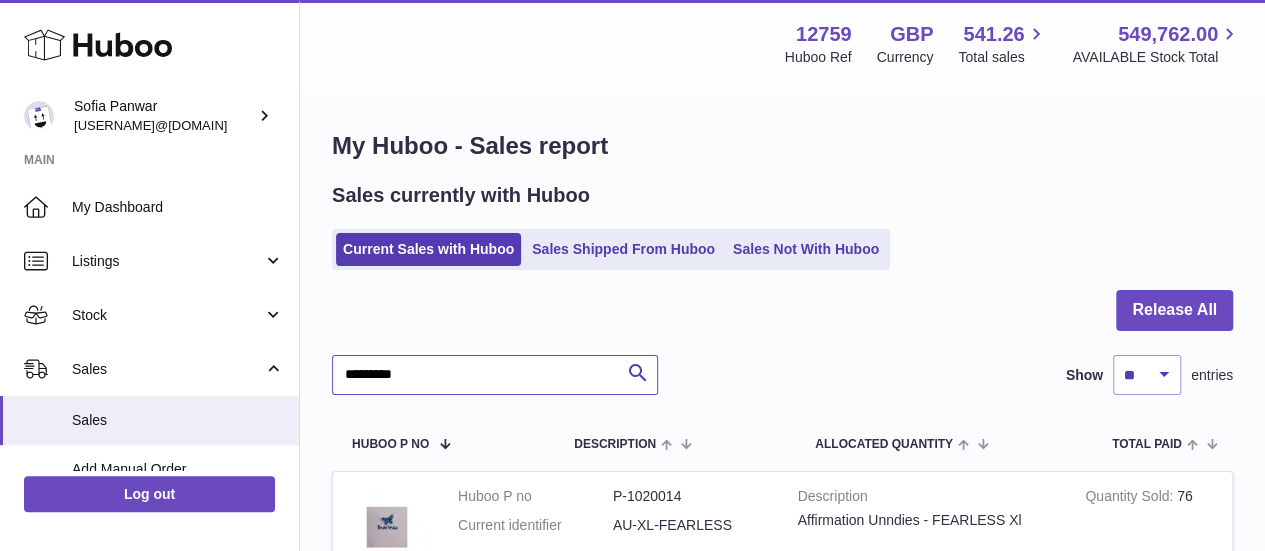 click on "*********" at bounding box center (495, 375) 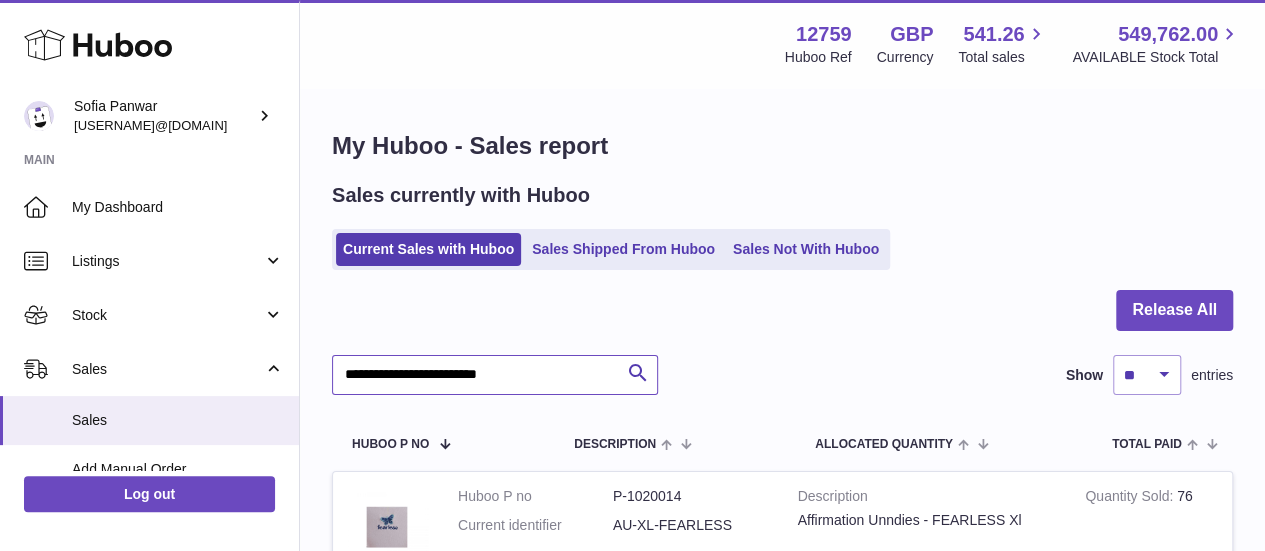 click on "**********" at bounding box center (495, 375) 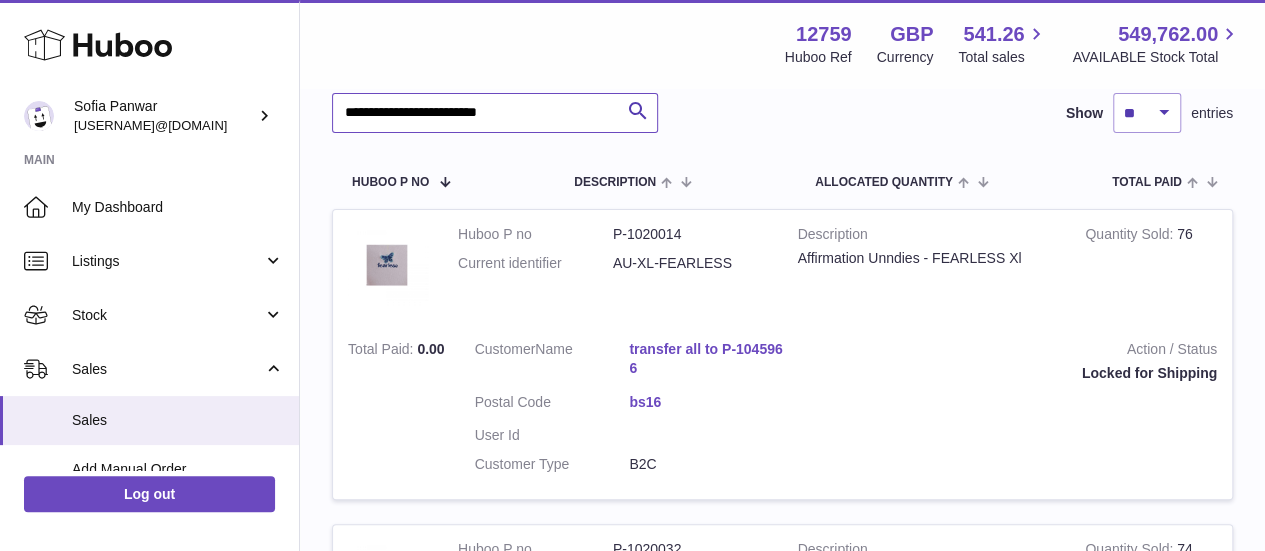 scroll, scrollTop: 330, scrollLeft: 0, axis: vertical 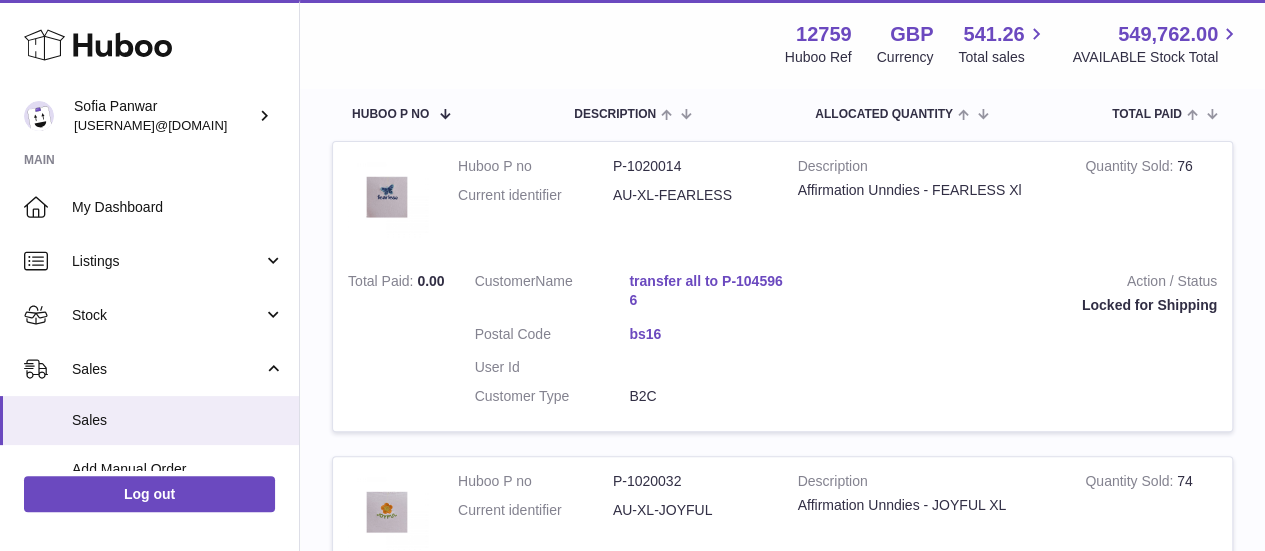 type on "**********" 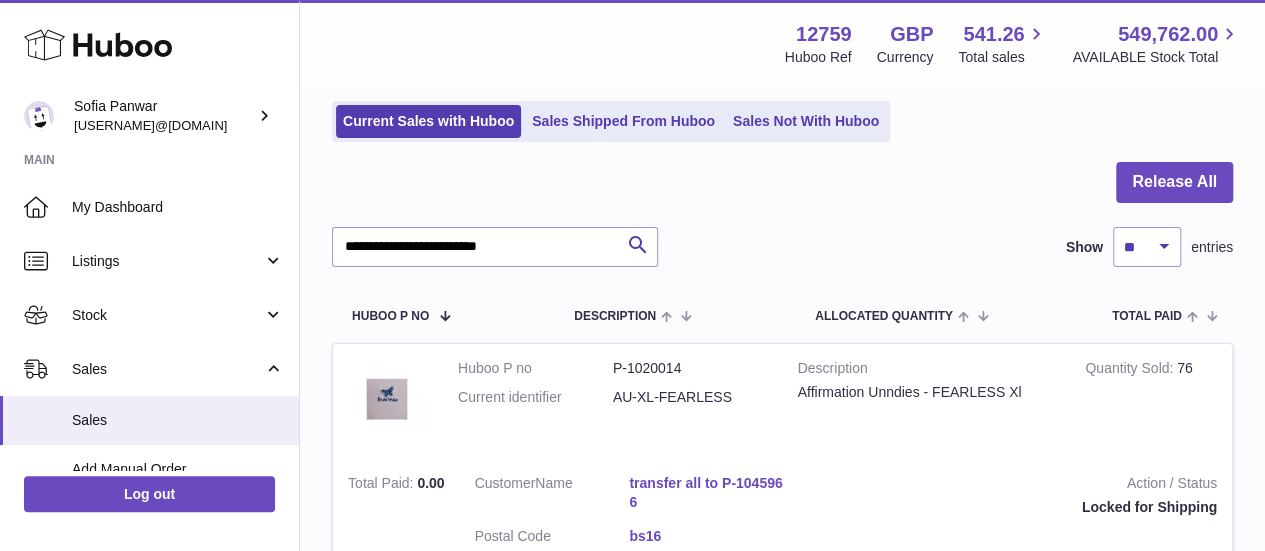 scroll, scrollTop: 129, scrollLeft: 0, axis: vertical 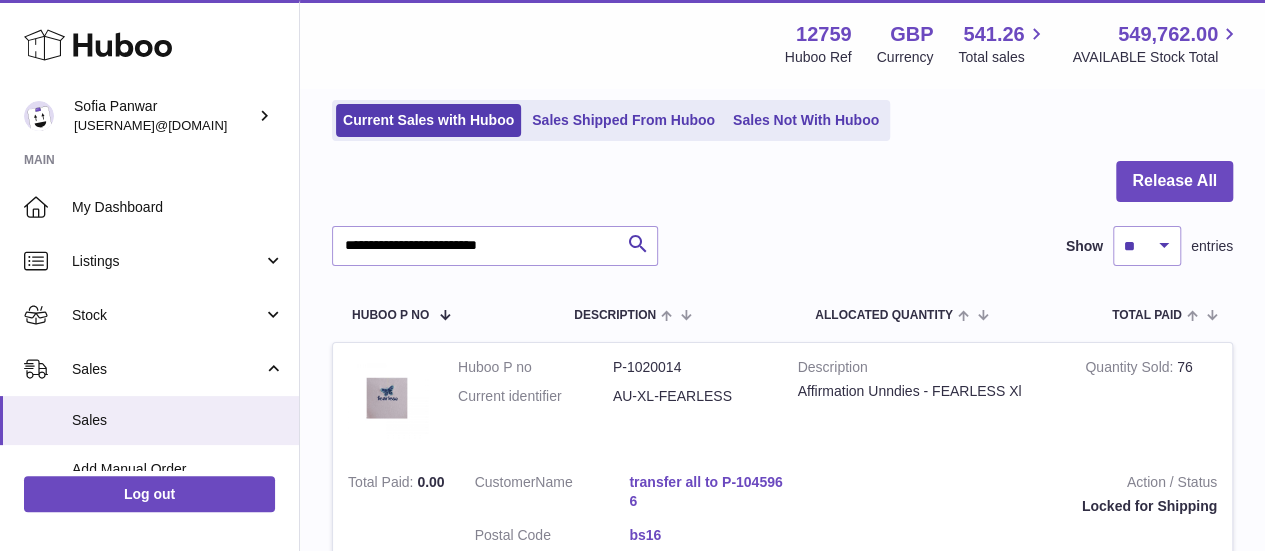click on "AU-XL-FEARLESS" at bounding box center [690, 396] 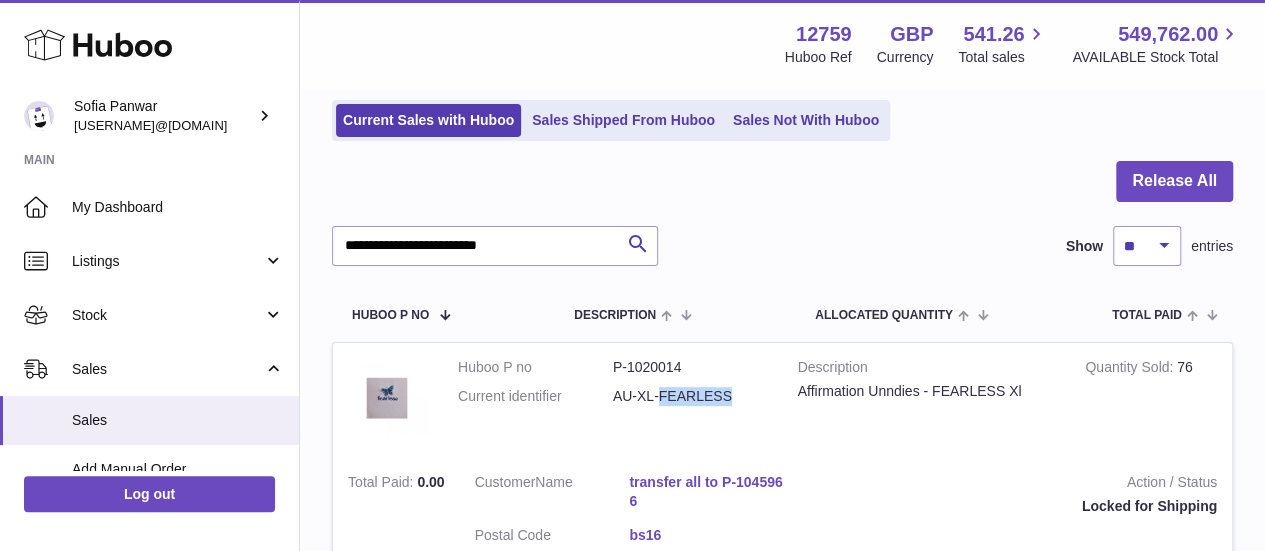 click on "AU-XL-FEARLESS" at bounding box center [690, 396] 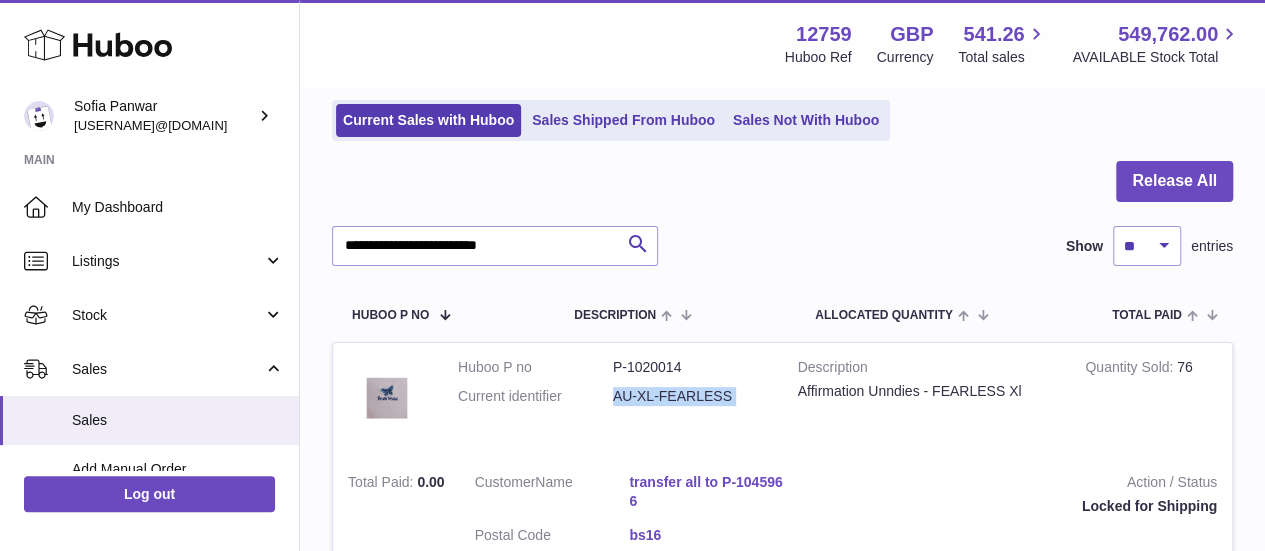 click on "AU-XL-FEARLESS" at bounding box center (690, 396) 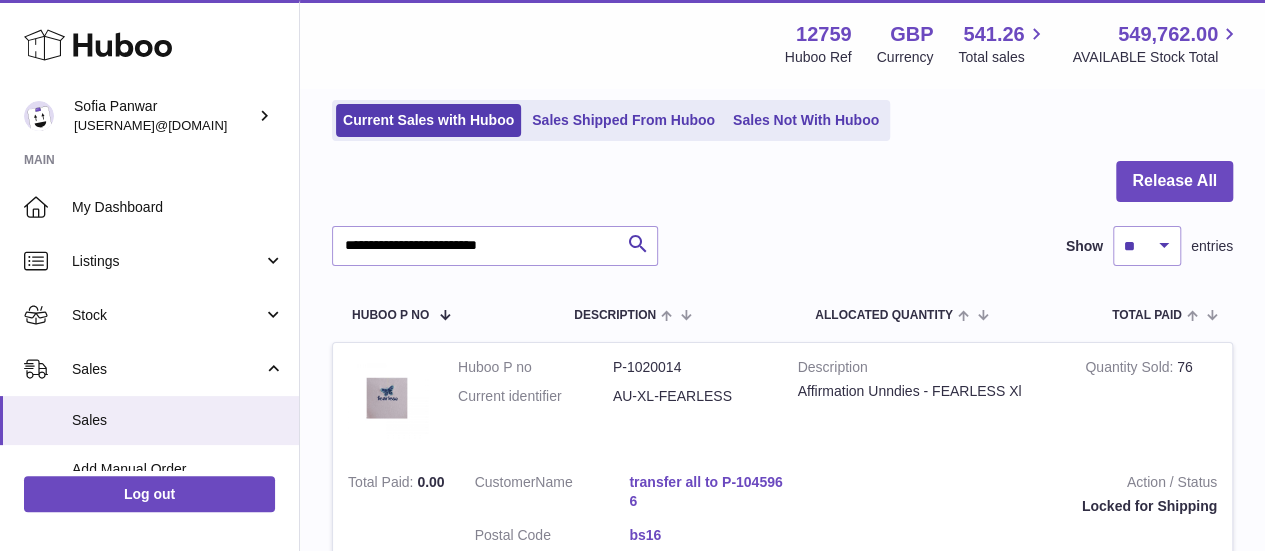 click on "P-1020014" at bounding box center [690, 367] 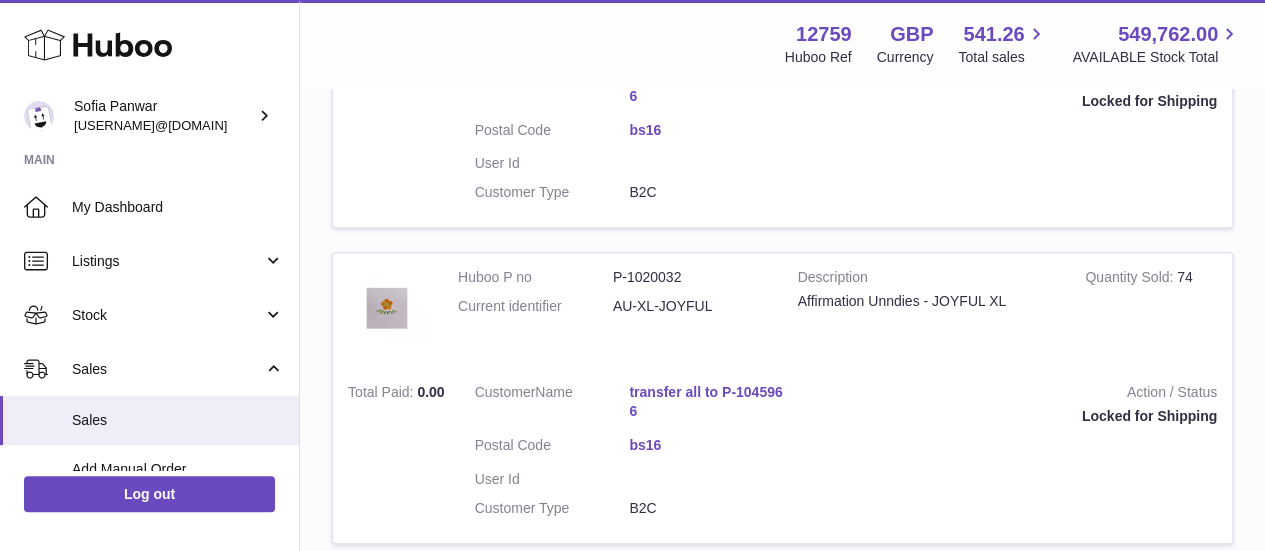 scroll, scrollTop: 537, scrollLeft: 0, axis: vertical 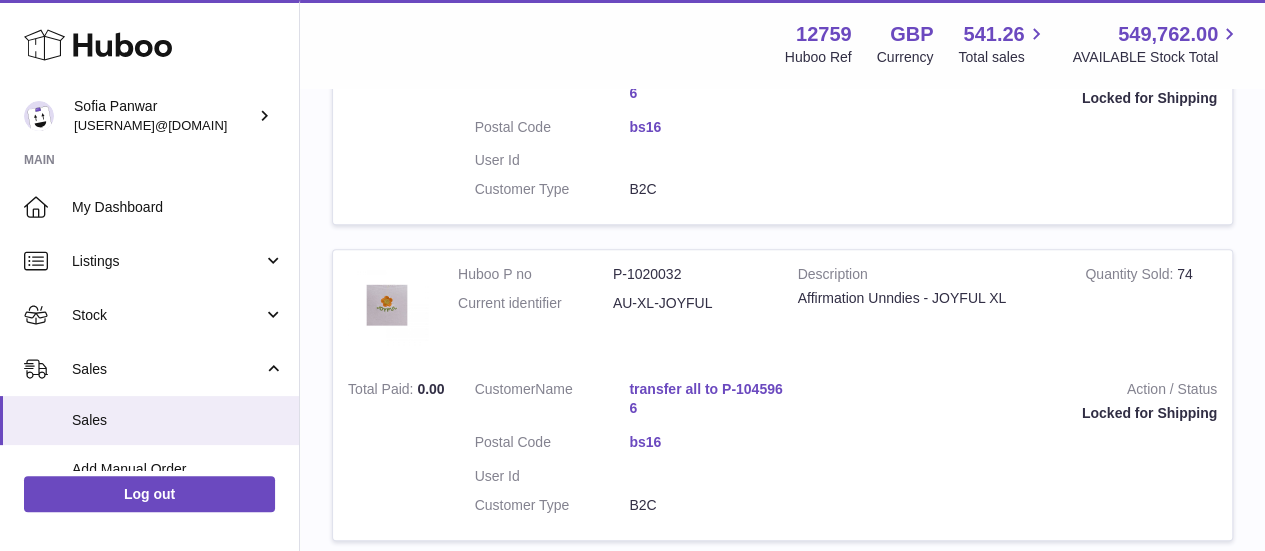 click on "P-1020032" at bounding box center (690, 274) 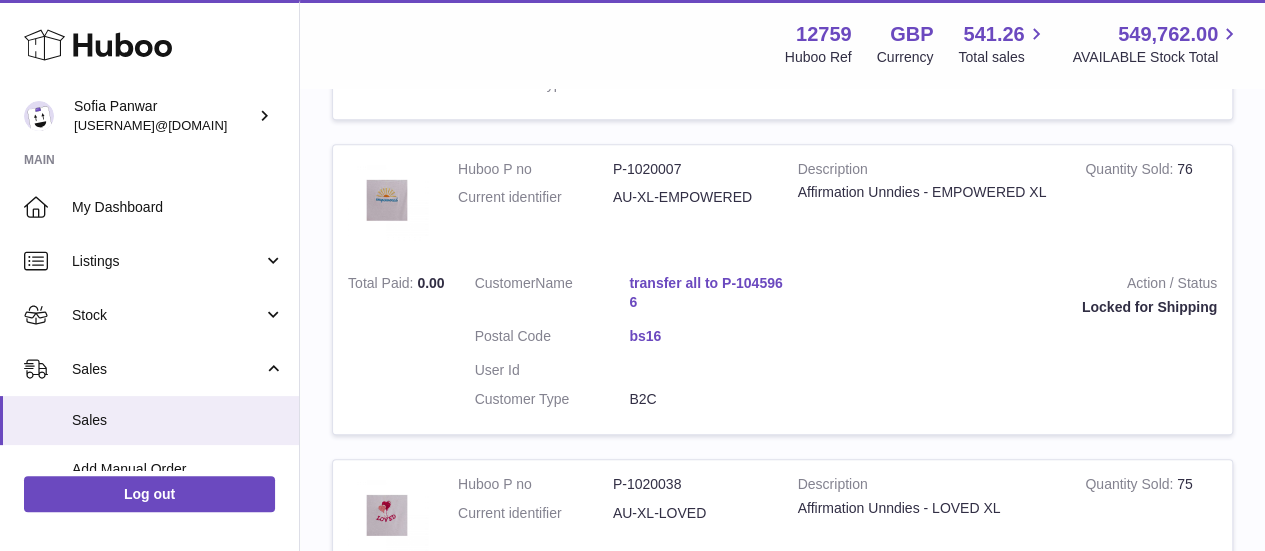 scroll, scrollTop: 959, scrollLeft: 0, axis: vertical 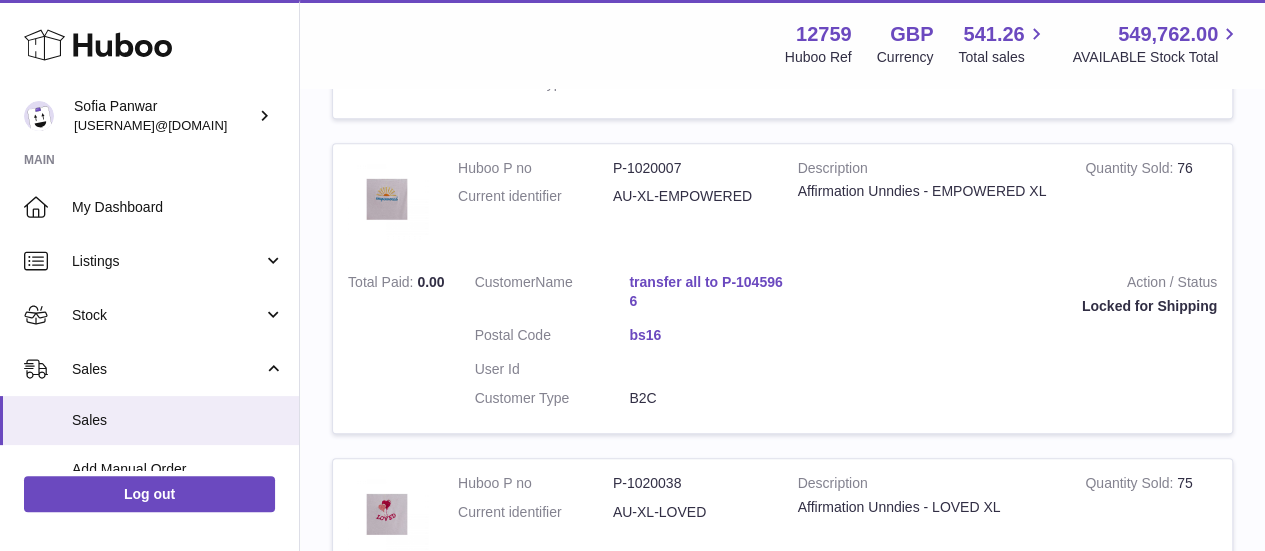 click on "P-1020007" at bounding box center (690, 168) 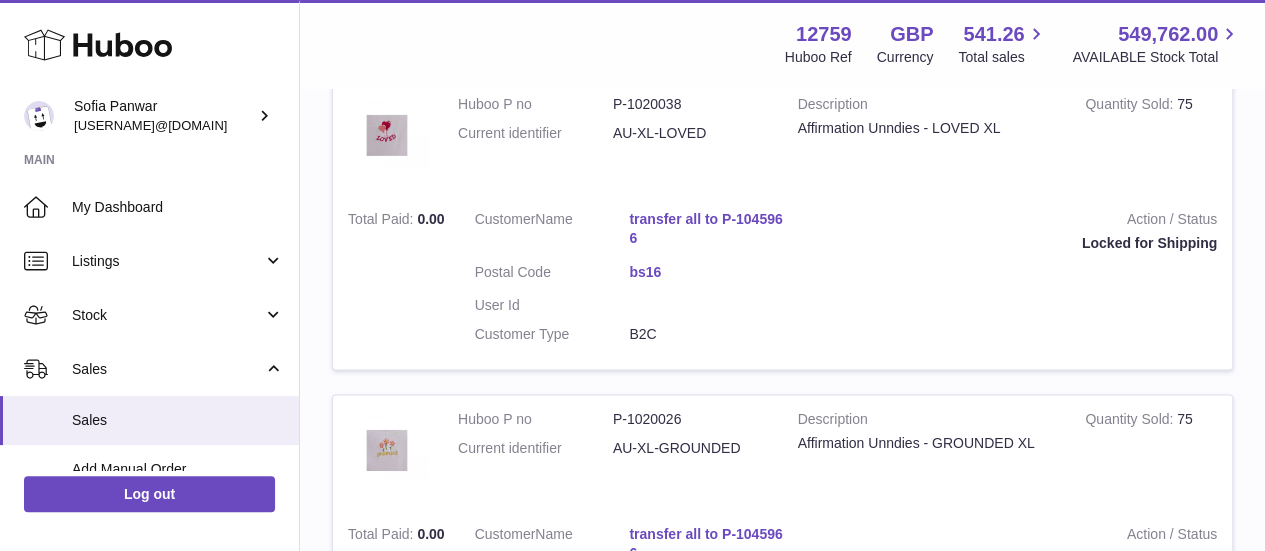 scroll, scrollTop: 1344, scrollLeft: 0, axis: vertical 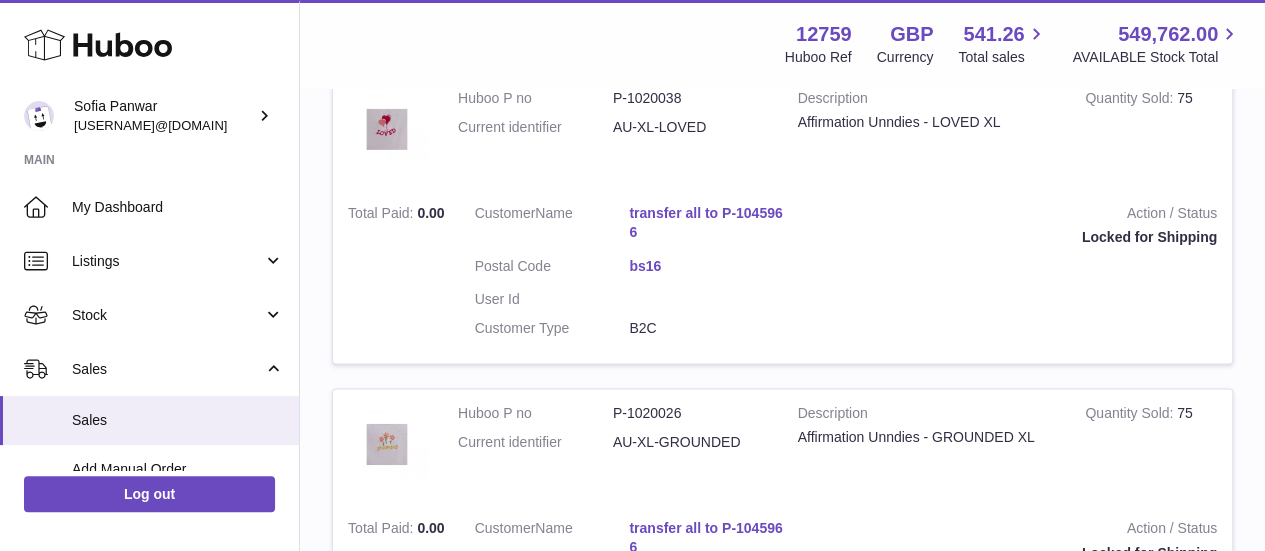 click on "P-1020038" at bounding box center (690, 98) 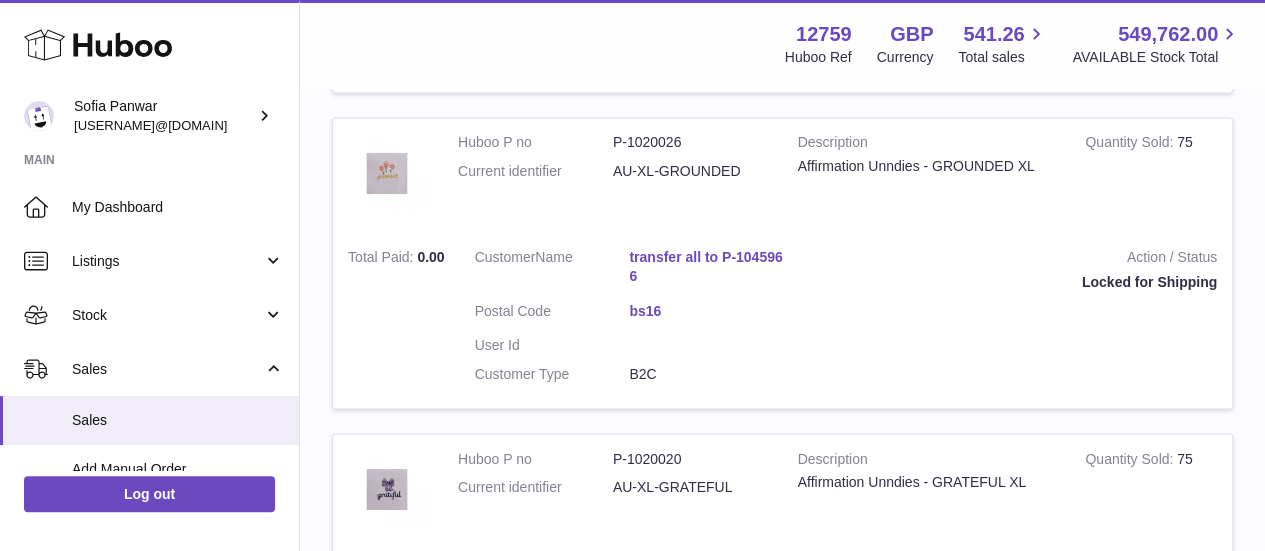 scroll, scrollTop: 1618, scrollLeft: 0, axis: vertical 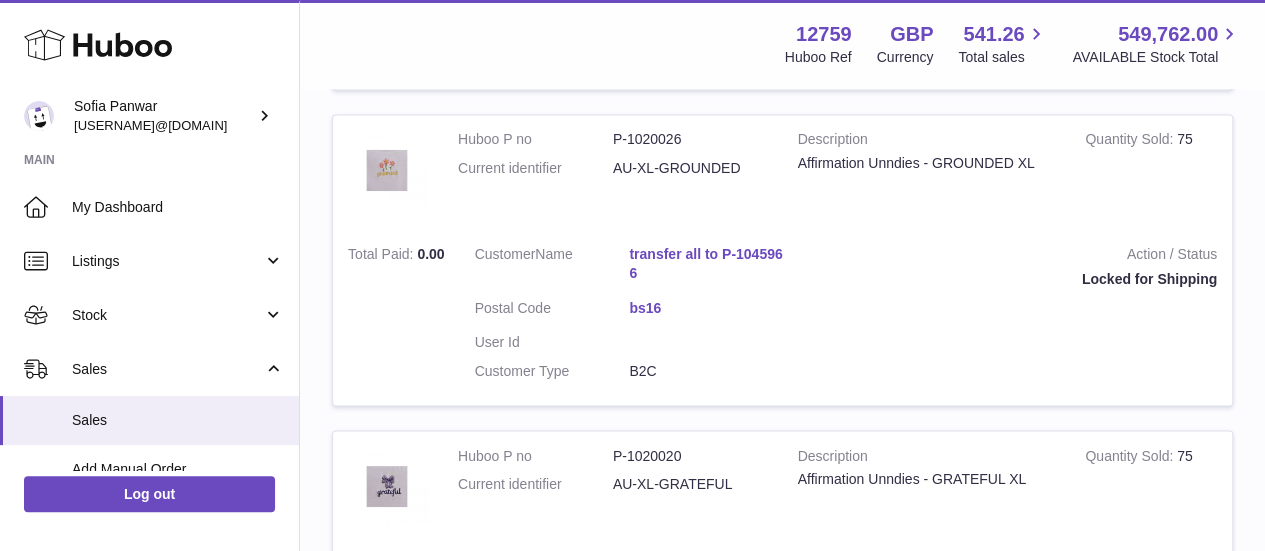 click on "Huboo P no
P-1020026
Current identifier   AU-XL-GROUNDED" at bounding box center (613, 172) 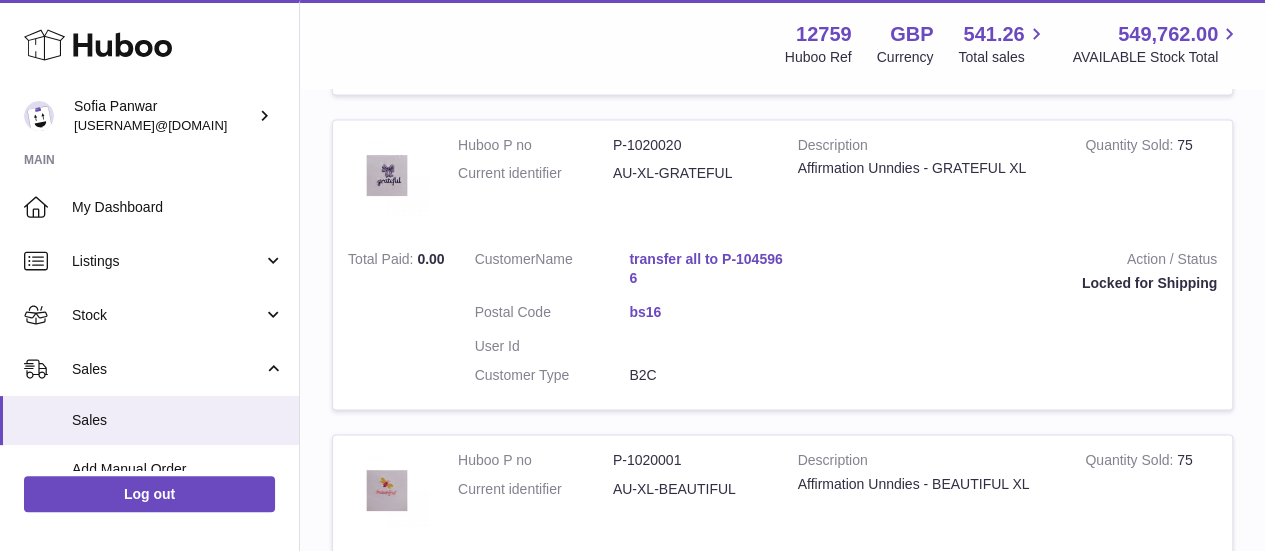 scroll, scrollTop: 1927, scrollLeft: 0, axis: vertical 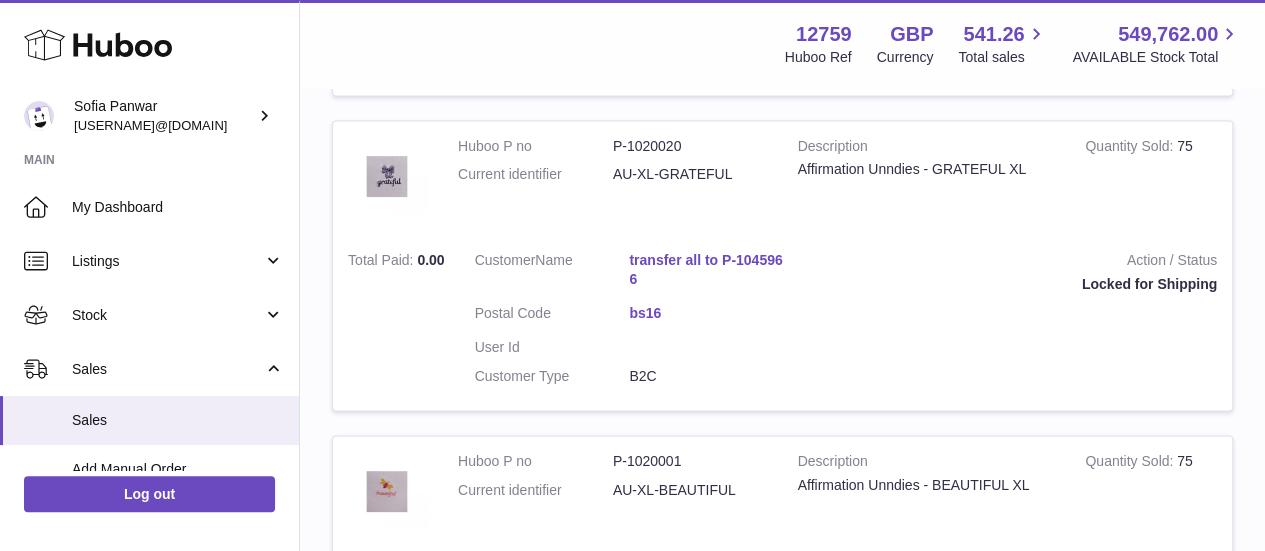 click on "P-1020020" at bounding box center [690, 146] 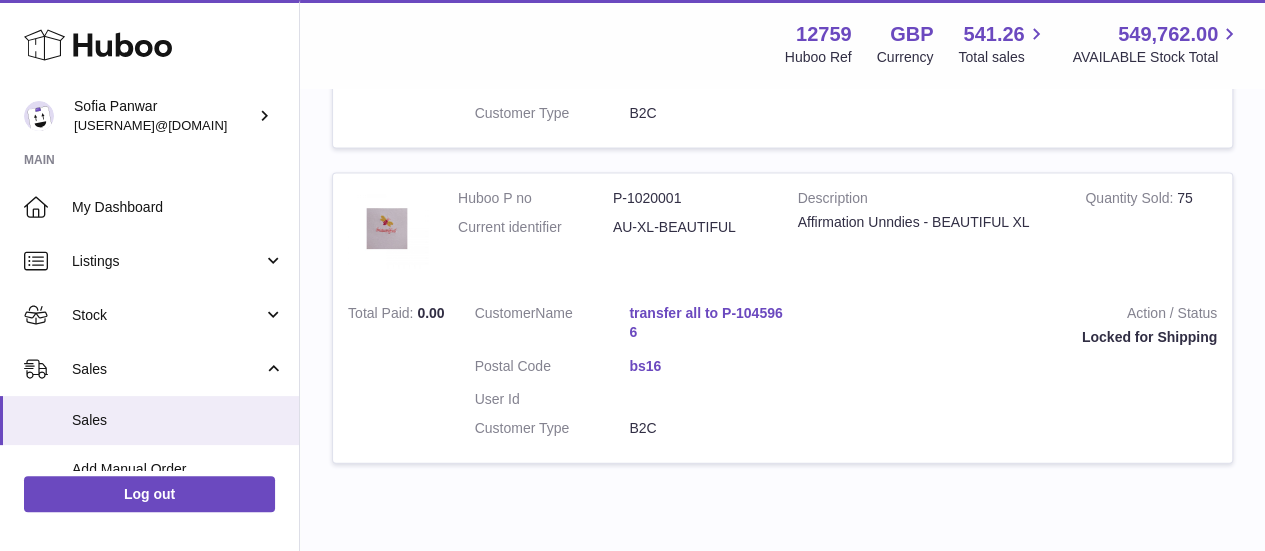 scroll, scrollTop: 2192, scrollLeft: 0, axis: vertical 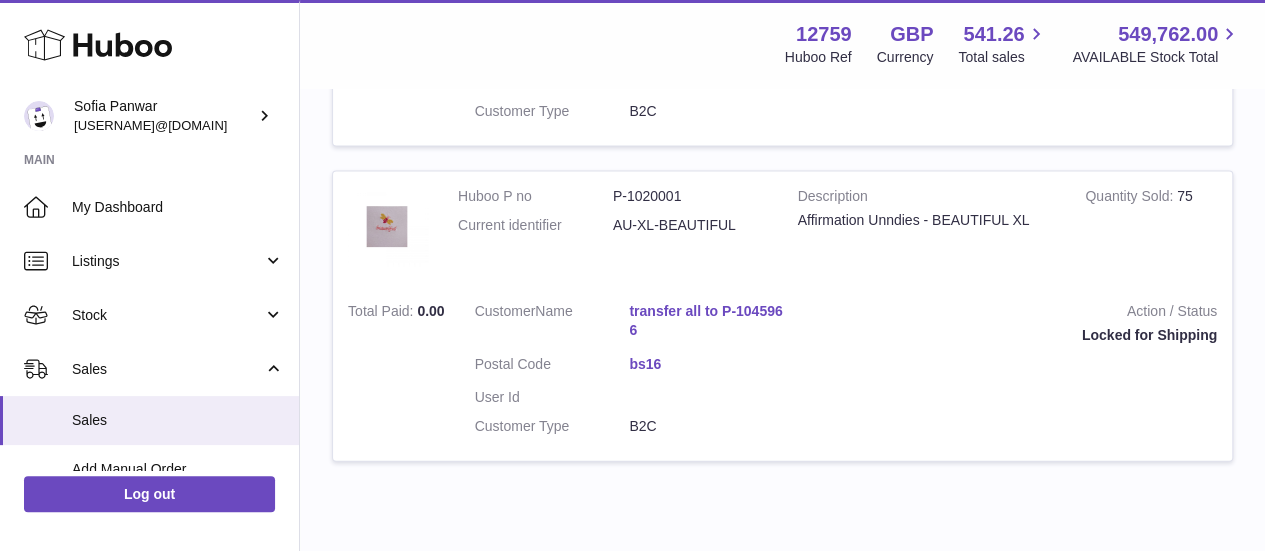 click on "P-1020001" at bounding box center [690, 196] 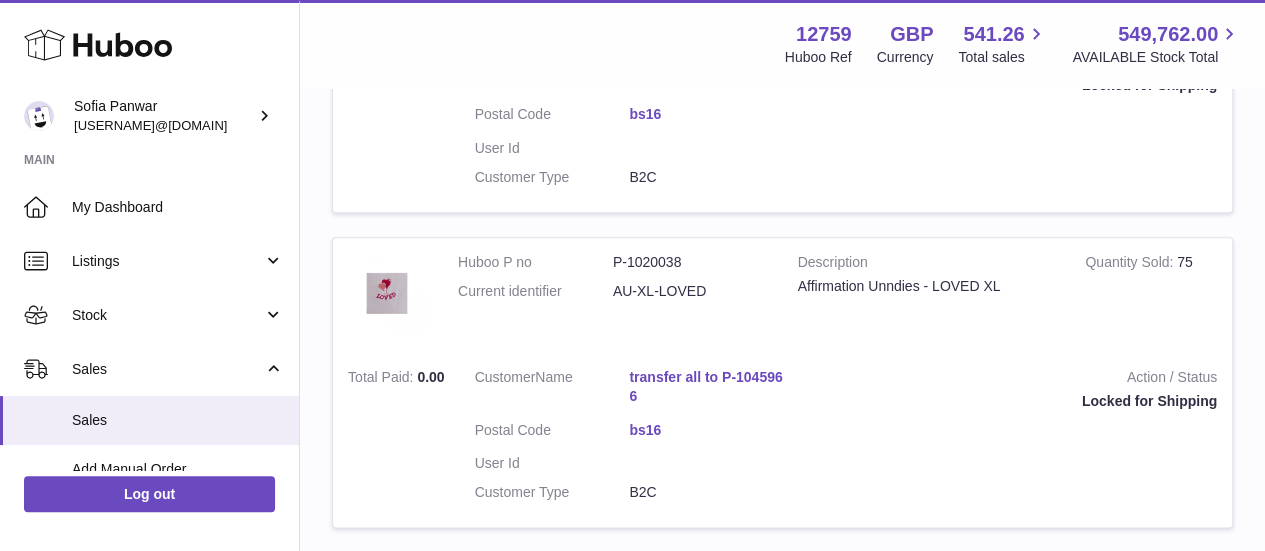 scroll, scrollTop: 1181, scrollLeft: 0, axis: vertical 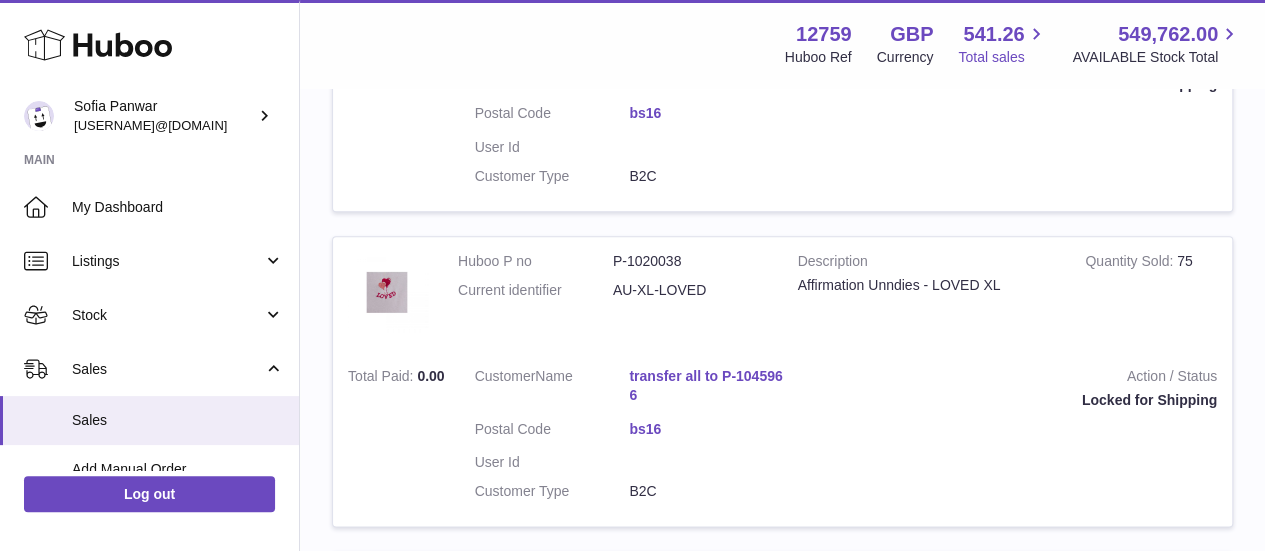 click at bounding box center (1035, 34) 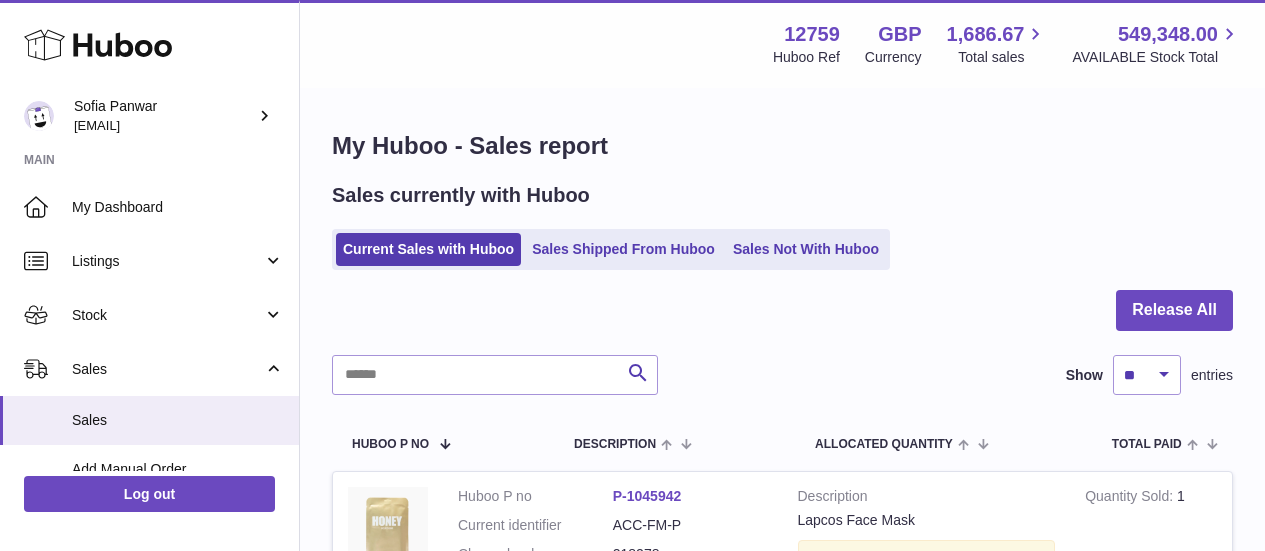 scroll, scrollTop: 0, scrollLeft: 0, axis: both 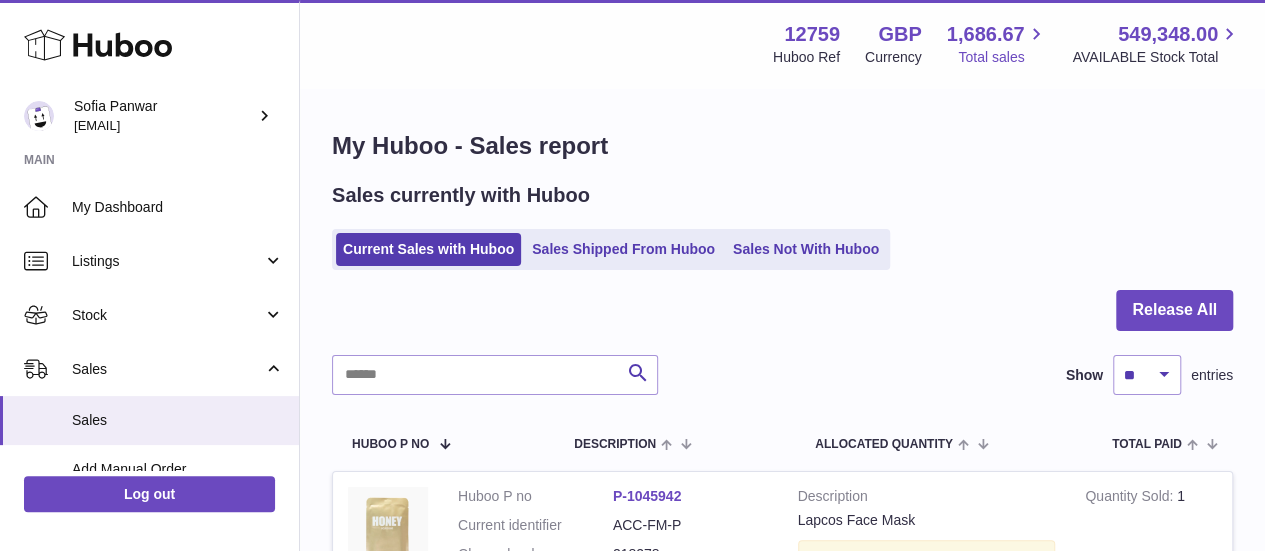 click on "1,686.67" at bounding box center (986, 34) 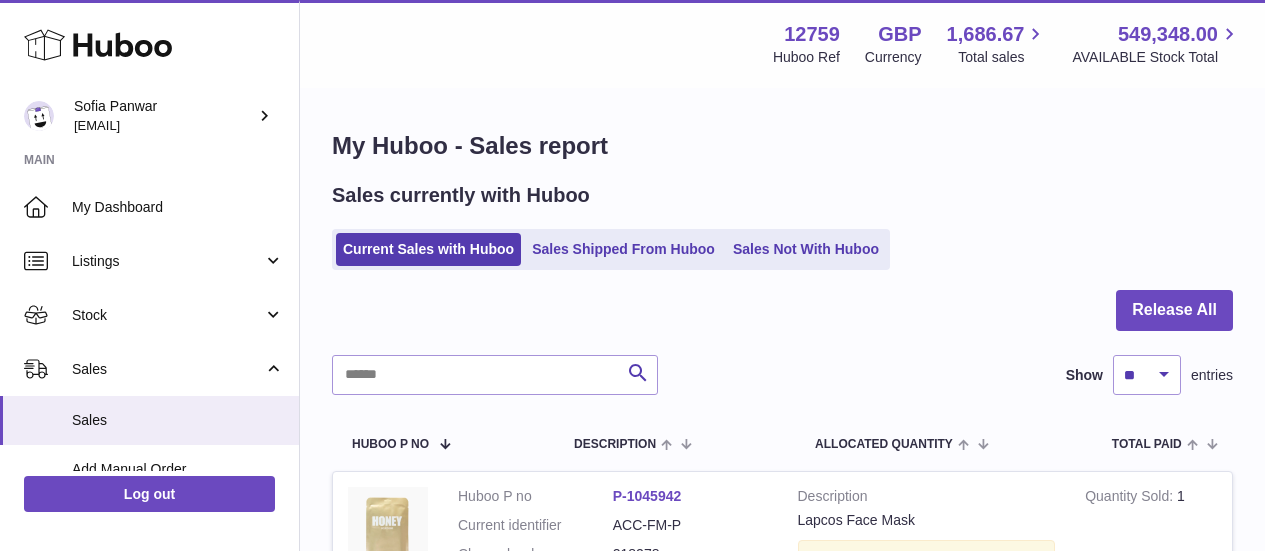 scroll, scrollTop: 0, scrollLeft: 0, axis: both 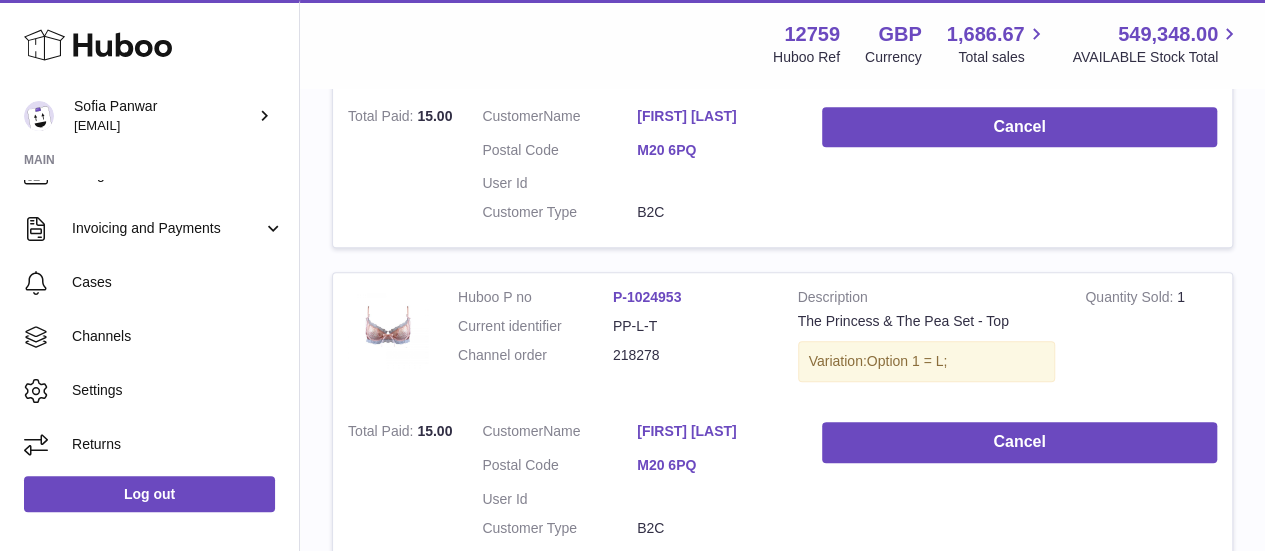 click on "Customer Name [FIRST] [LAST] Postal Code [POSTAL_CODE] User Id Customer Type B2C" at bounding box center (637, 485) 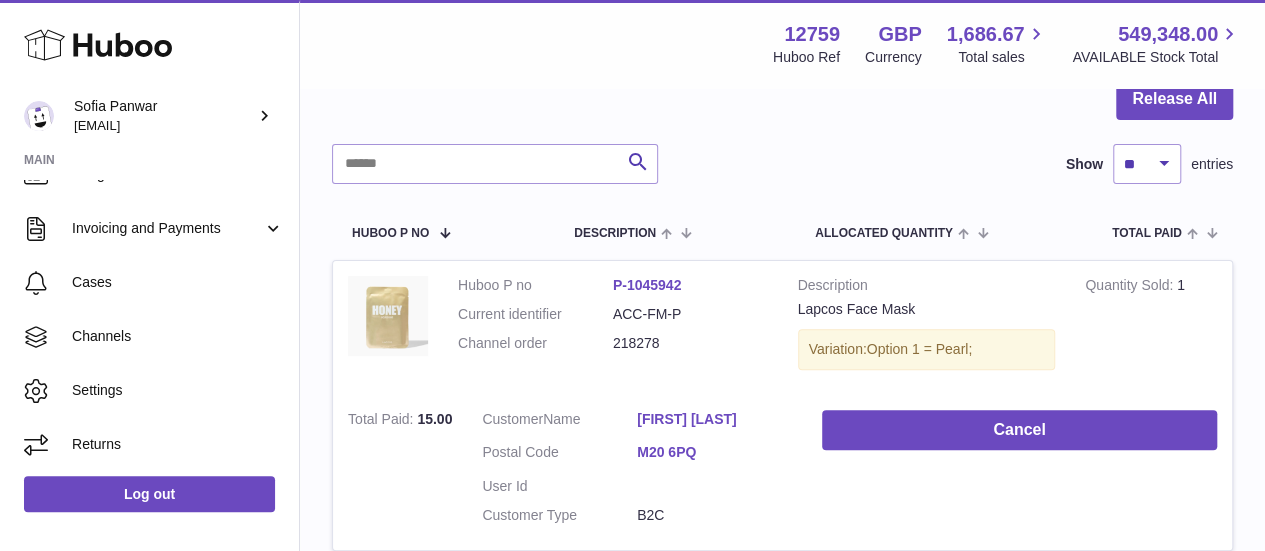 scroll, scrollTop: 209, scrollLeft: 0, axis: vertical 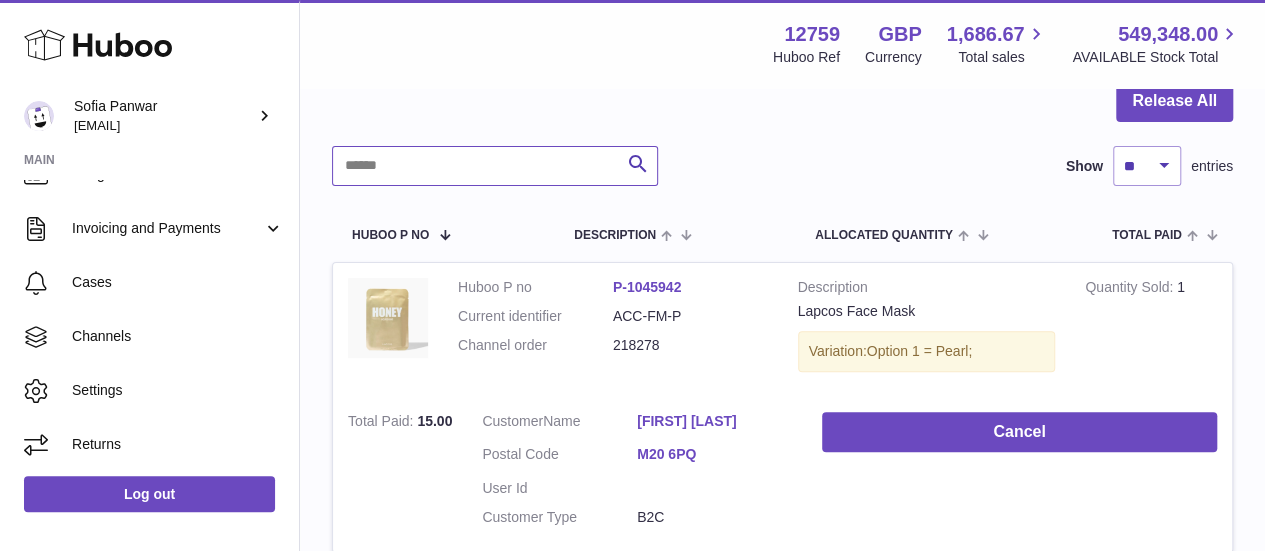 click at bounding box center [495, 166] 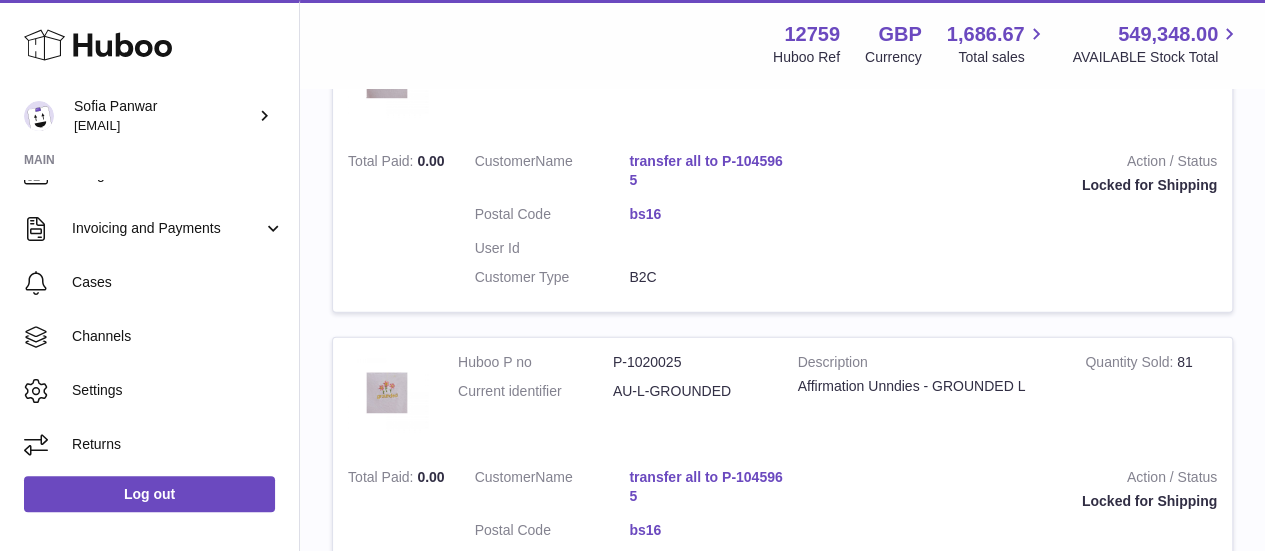scroll, scrollTop: 3017, scrollLeft: 0, axis: vertical 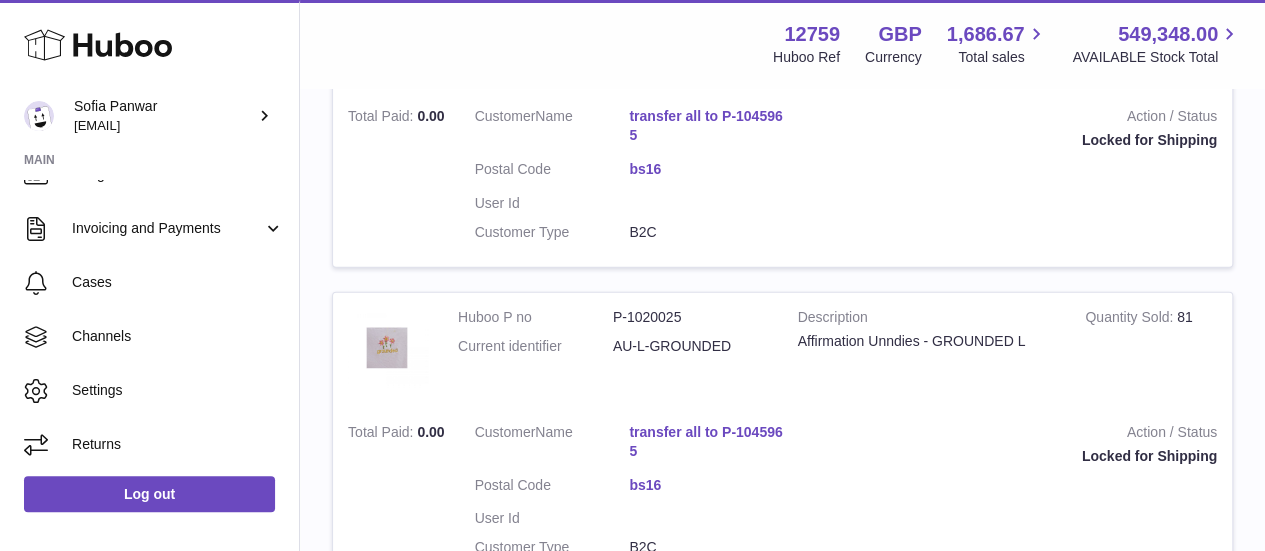 drag, startPoint x: 628, startPoint y: 423, endPoint x: 681, endPoint y: 445, distance: 57.384666 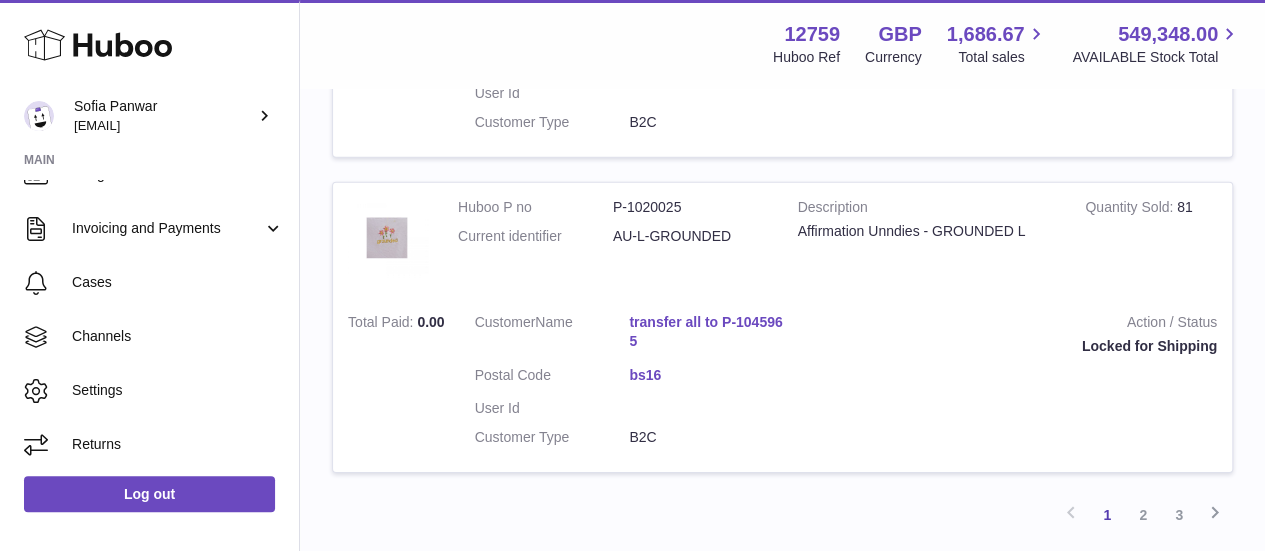 scroll, scrollTop: 3135, scrollLeft: 0, axis: vertical 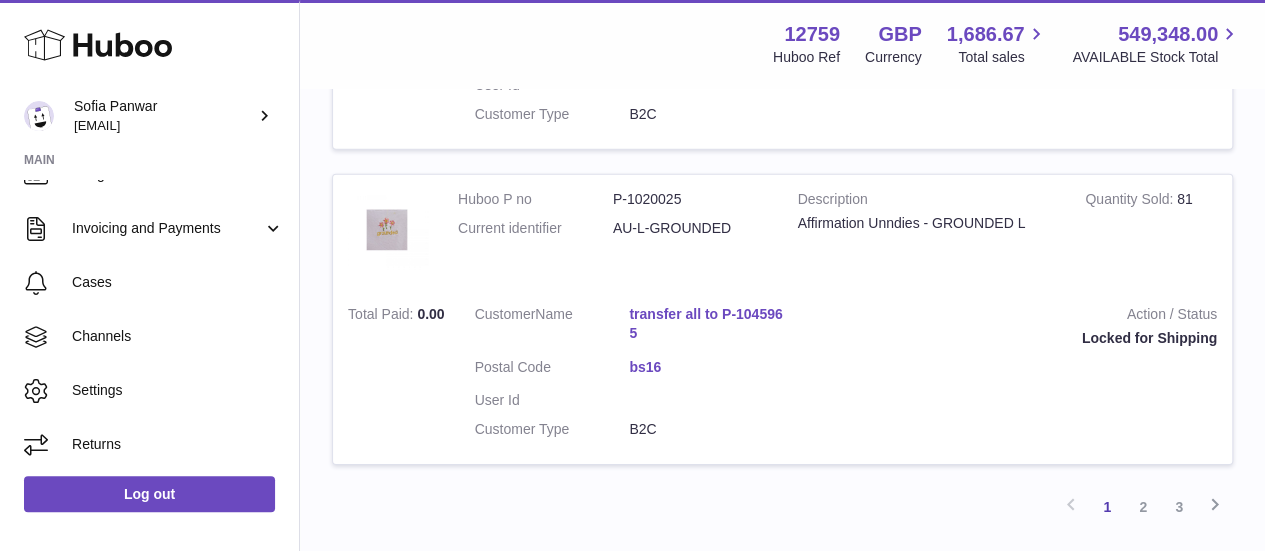 copy on "transfer all to P-1045965" 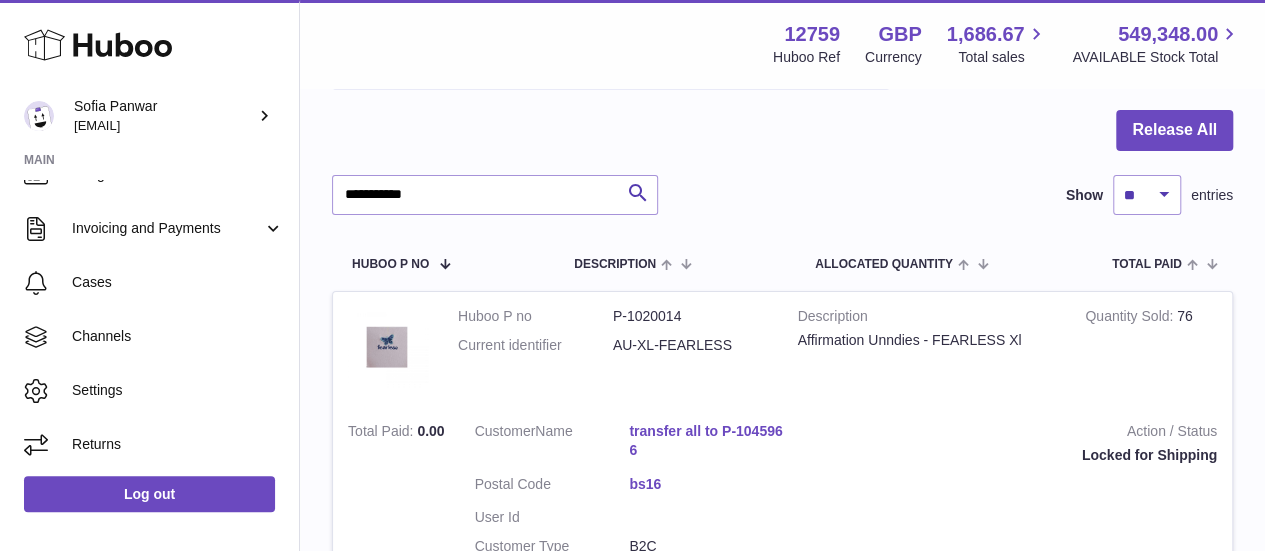 scroll, scrollTop: 90, scrollLeft: 0, axis: vertical 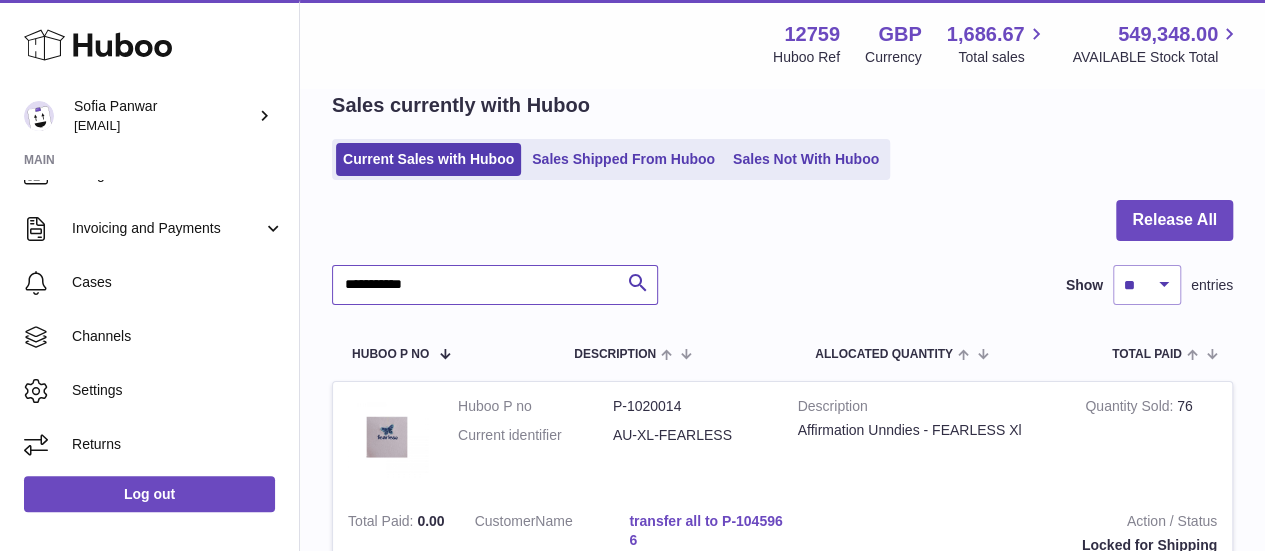 click on "**********" at bounding box center (495, 285) 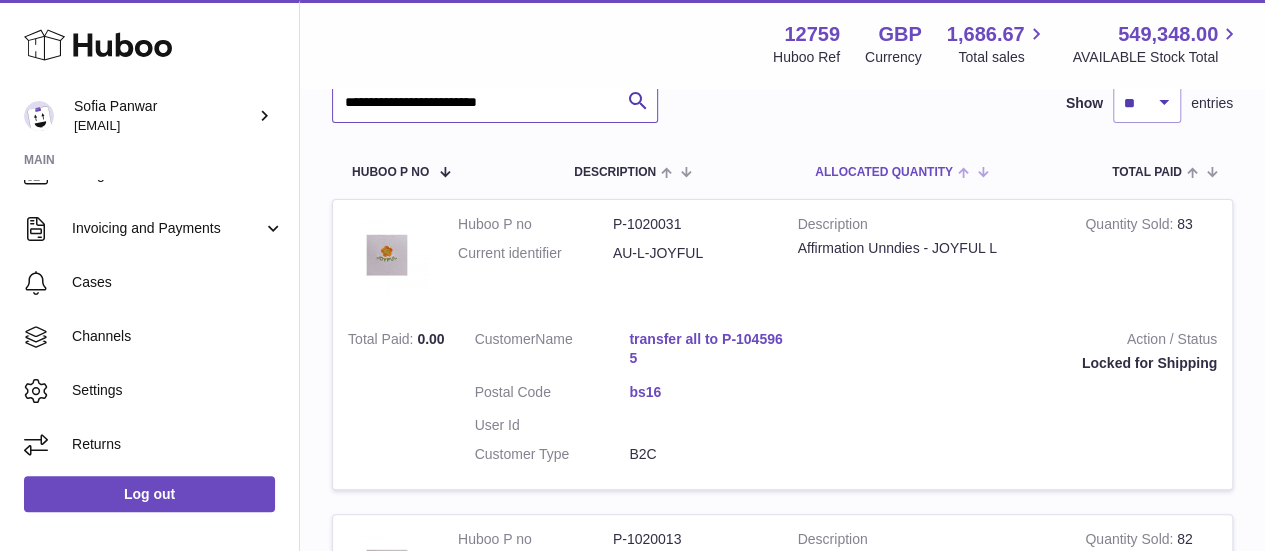scroll, scrollTop: 273, scrollLeft: 0, axis: vertical 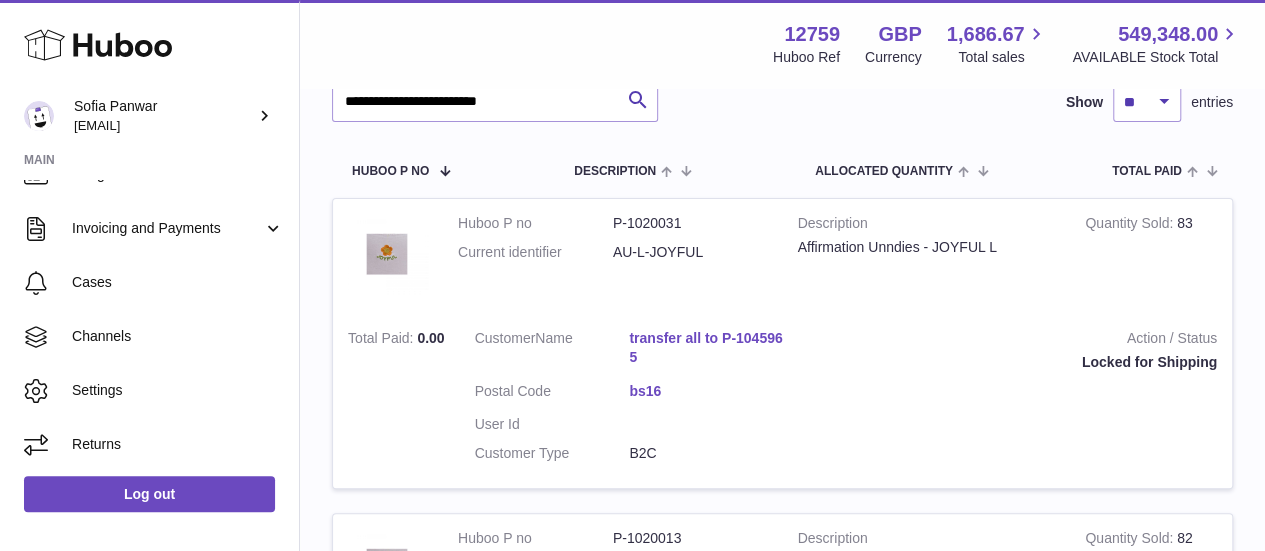 click on "P-1020031" at bounding box center [690, 223] 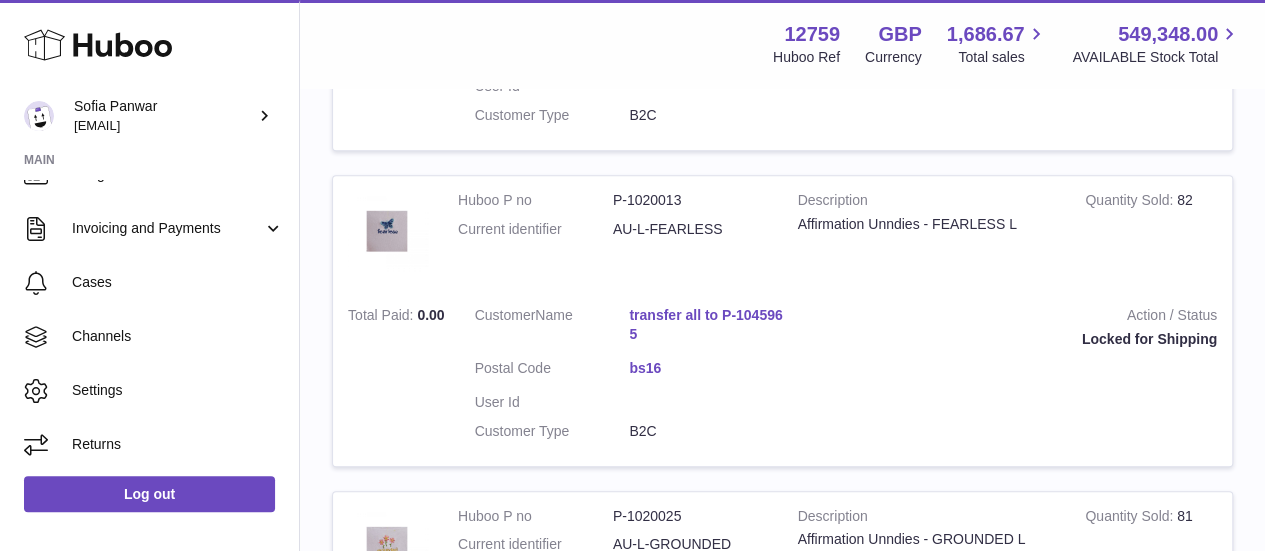 scroll, scrollTop: 612, scrollLeft: 0, axis: vertical 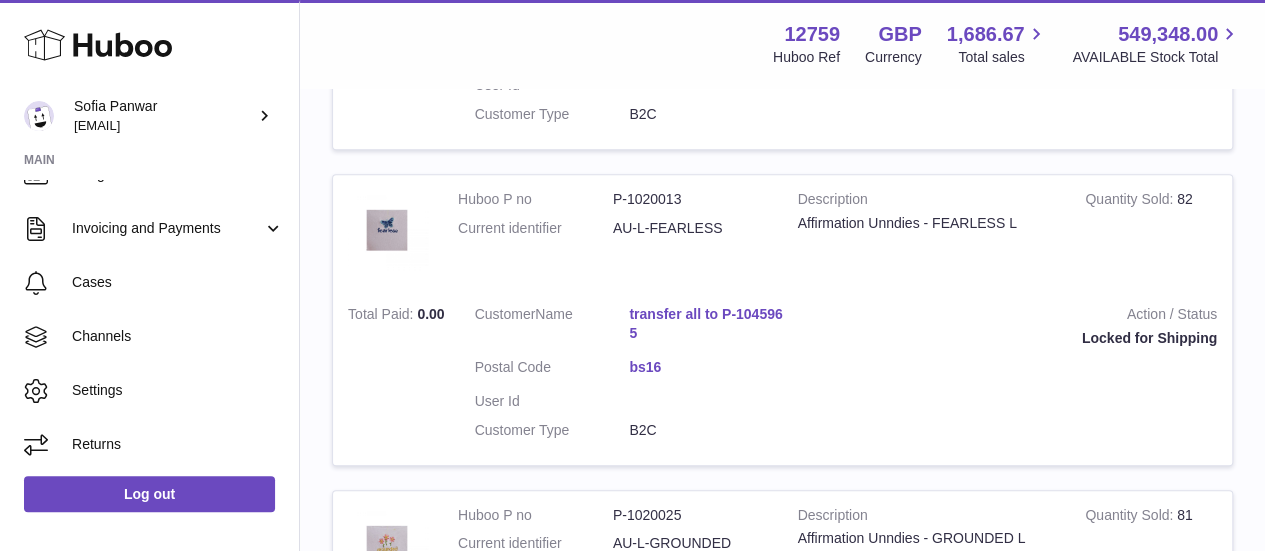 click on "P-1020013" at bounding box center (690, 199) 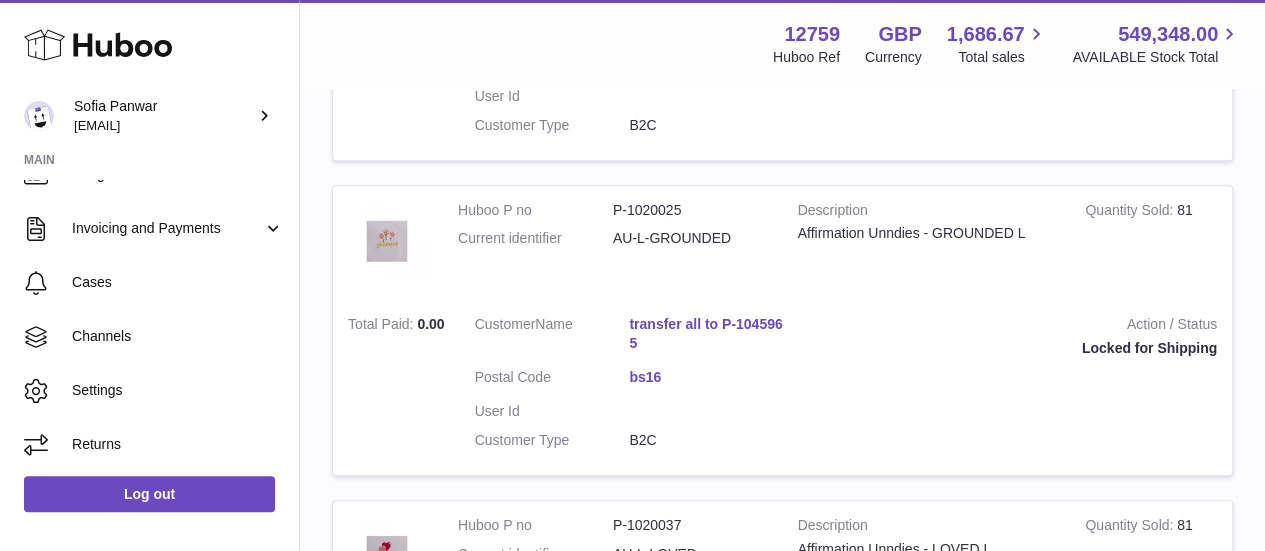 scroll, scrollTop: 918, scrollLeft: 0, axis: vertical 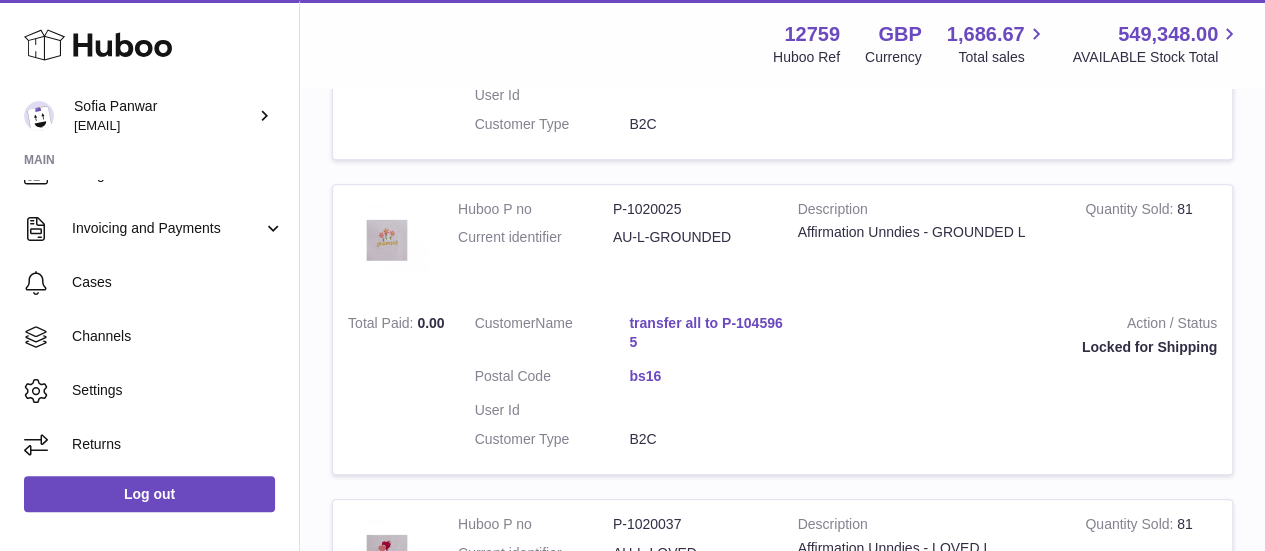 click on "P-1020025" at bounding box center (690, 209) 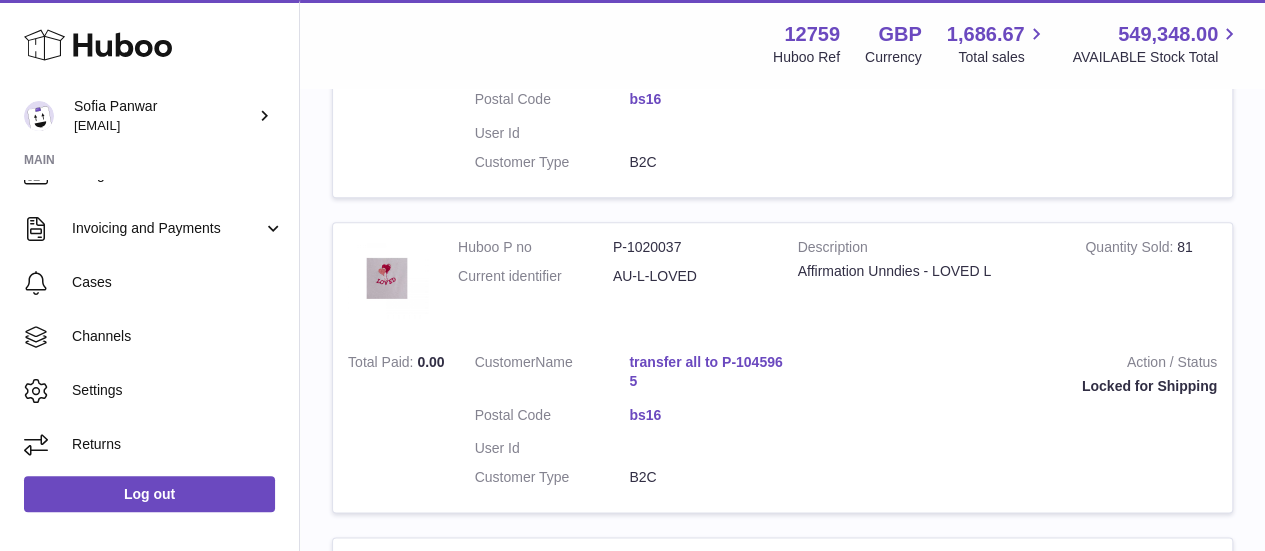 scroll, scrollTop: 1196, scrollLeft: 0, axis: vertical 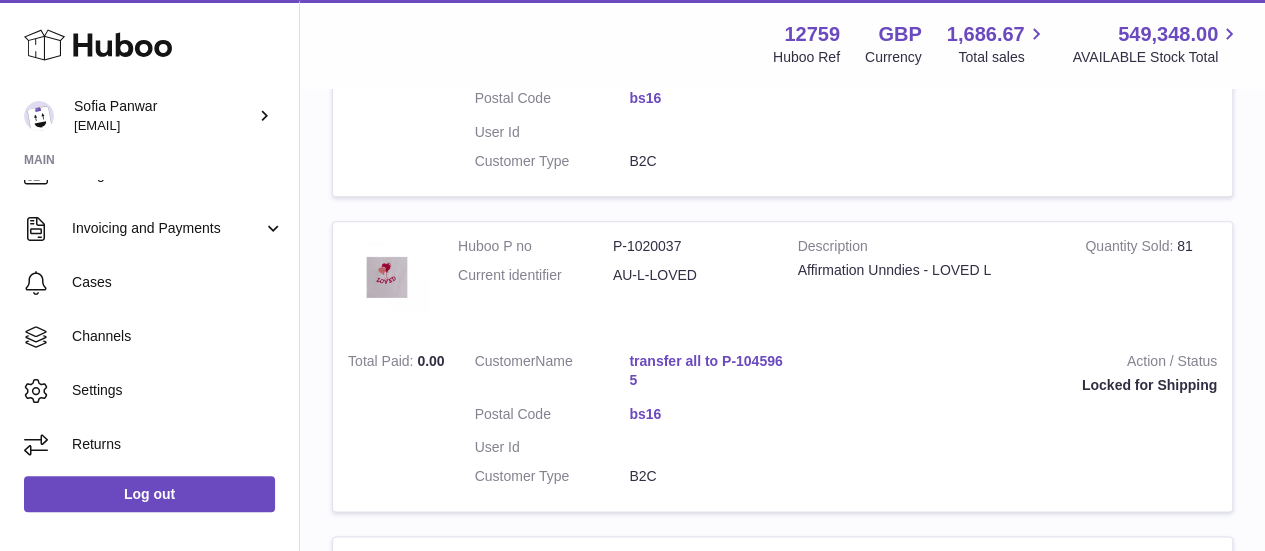 click on "P-1020037" at bounding box center (690, 246) 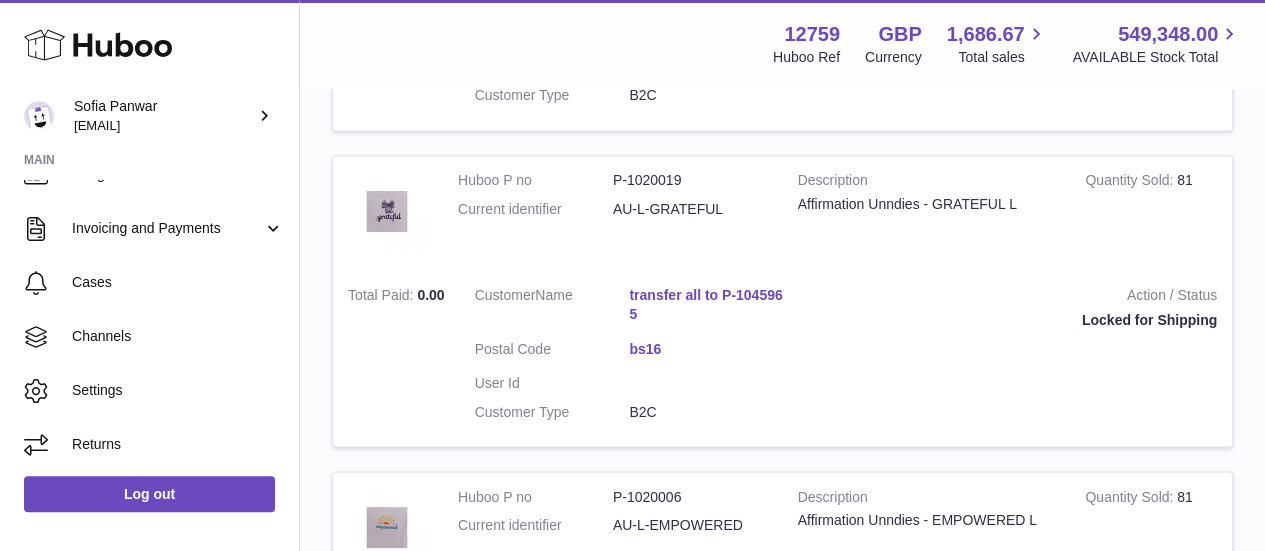 scroll, scrollTop: 1578, scrollLeft: 0, axis: vertical 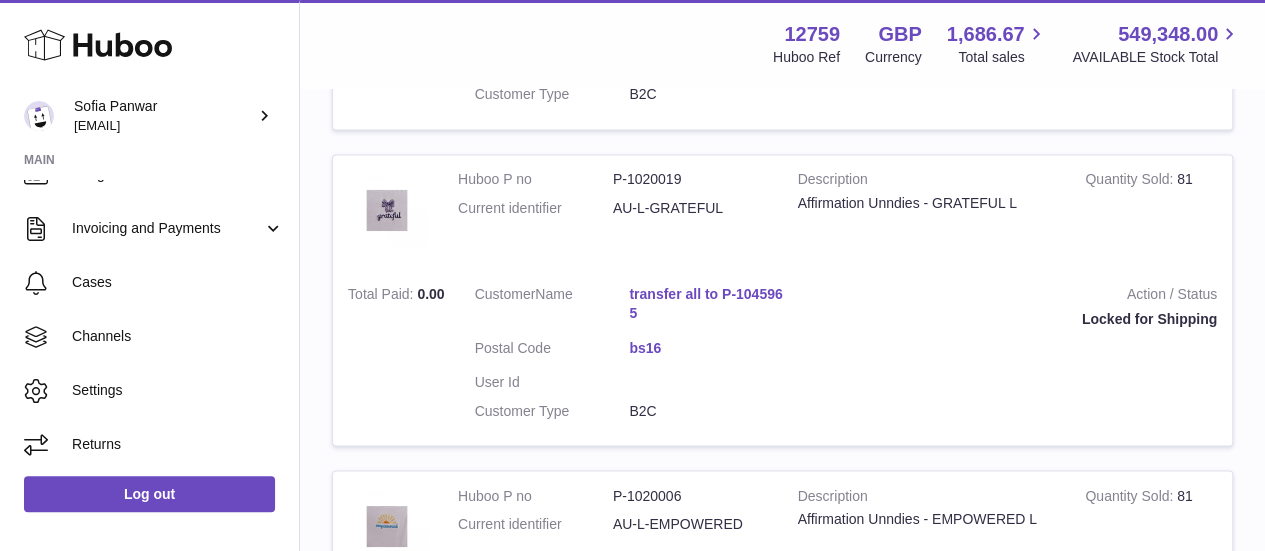 click on "P-1020019" at bounding box center [690, 179] 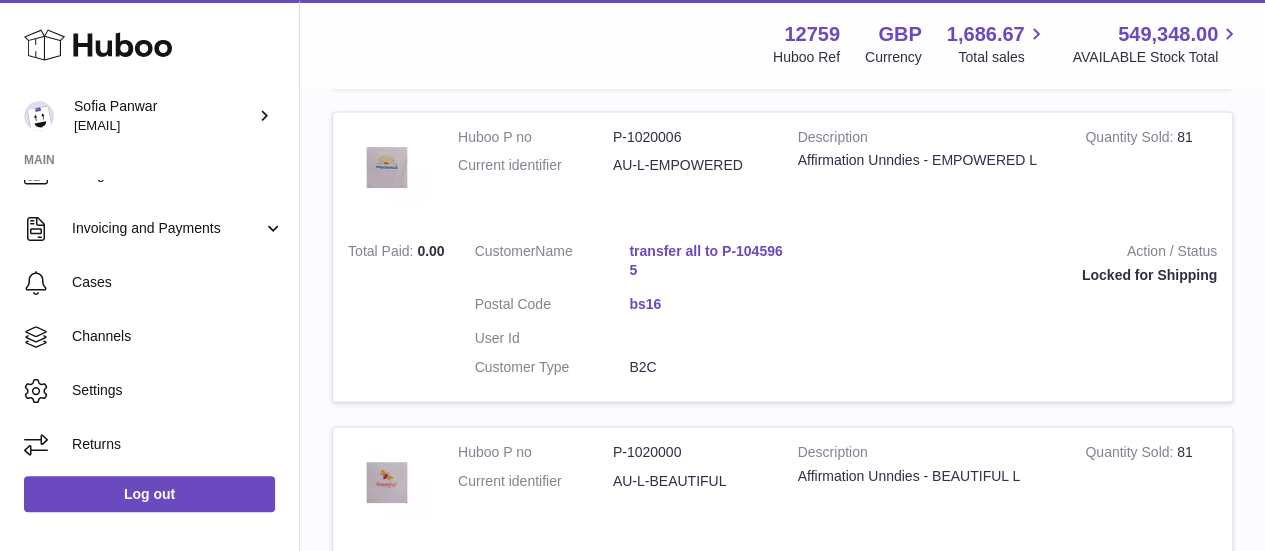 scroll, scrollTop: 1938, scrollLeft: 0, axis: vertical 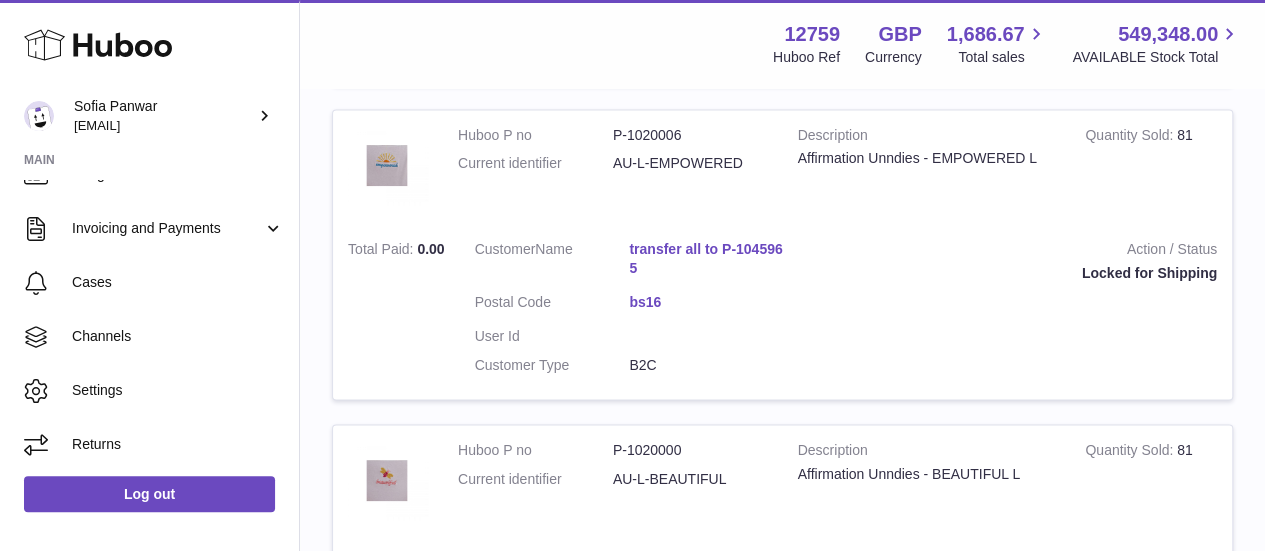 click on "P-1020006" at bounding box center (690, 135) 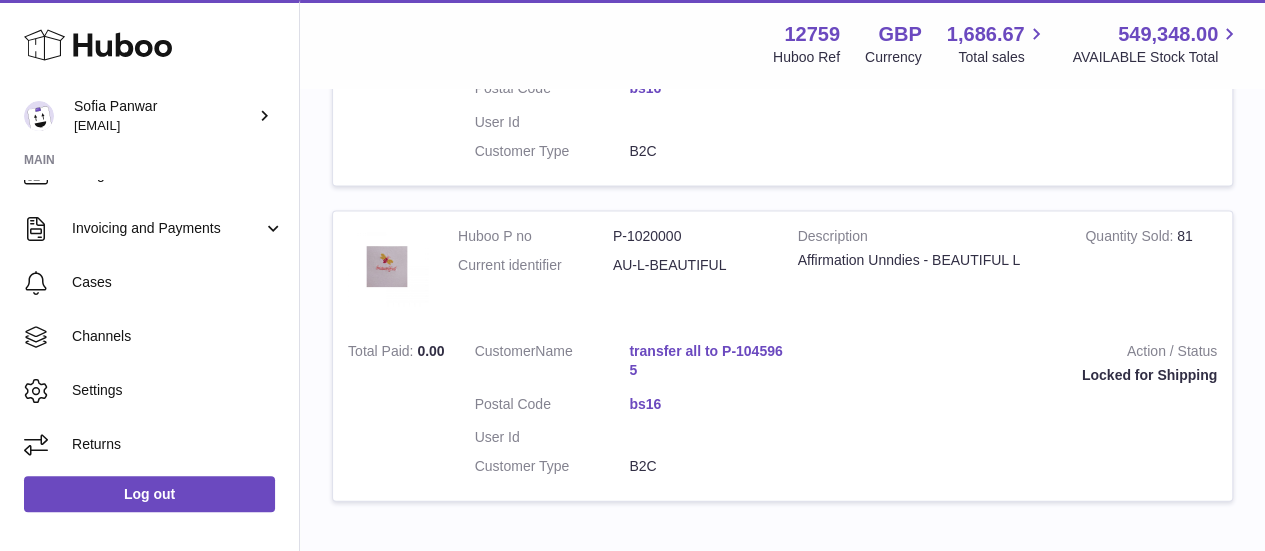scroll, scrollTop: 2257, scrollLeft: 0, axis: vertical 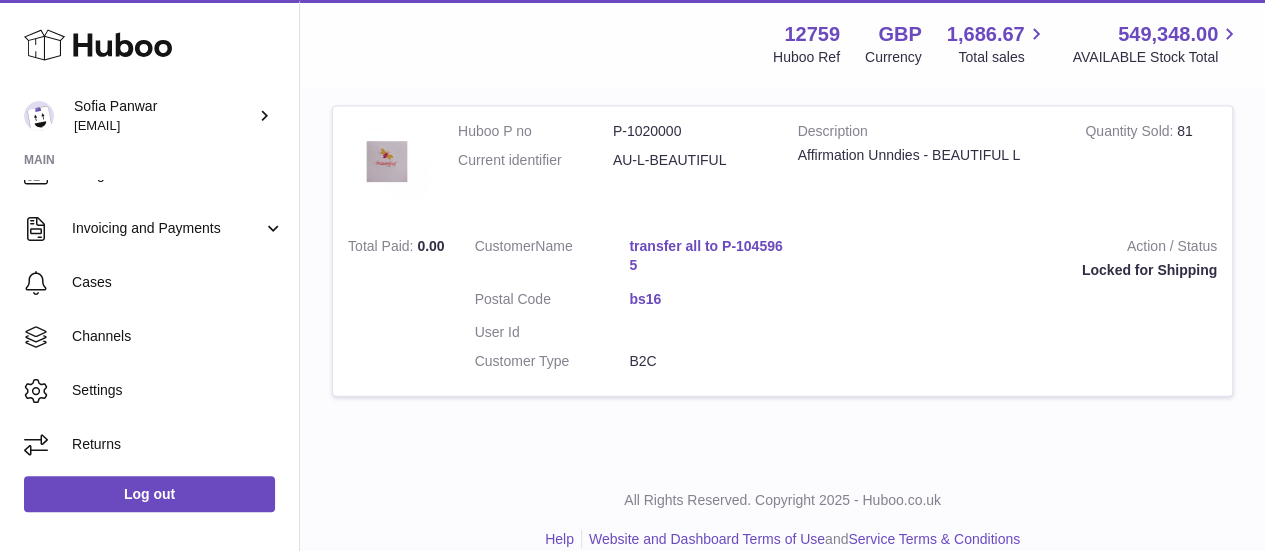click on "P-1020000" at bounding box center (690, 131) 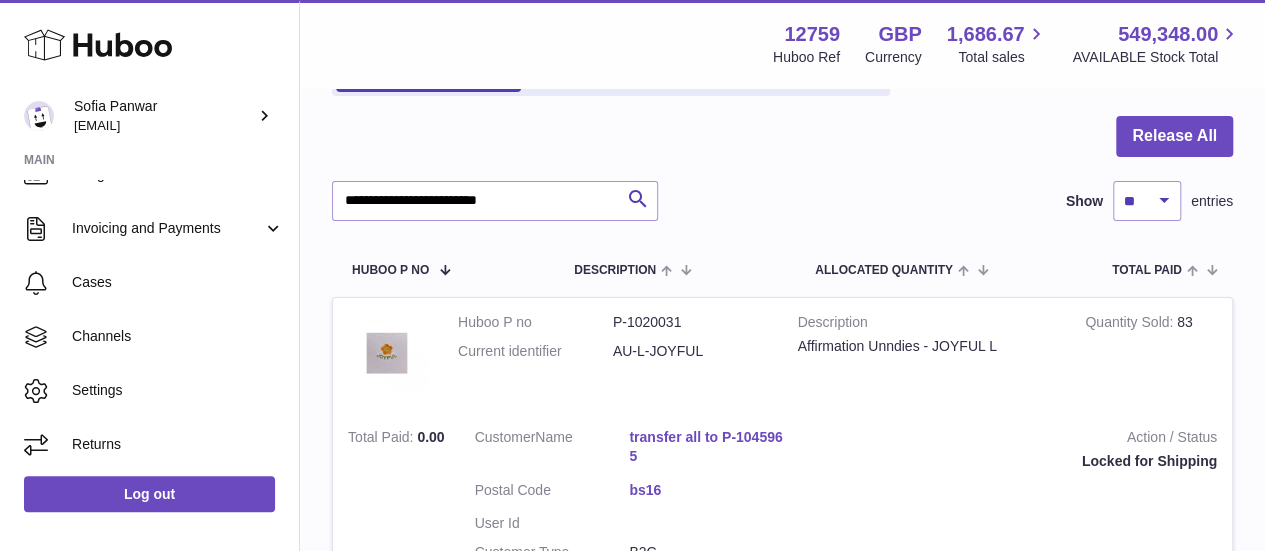 scroll, scrollTop: 172, scrollLeft: 0, axis: vertical 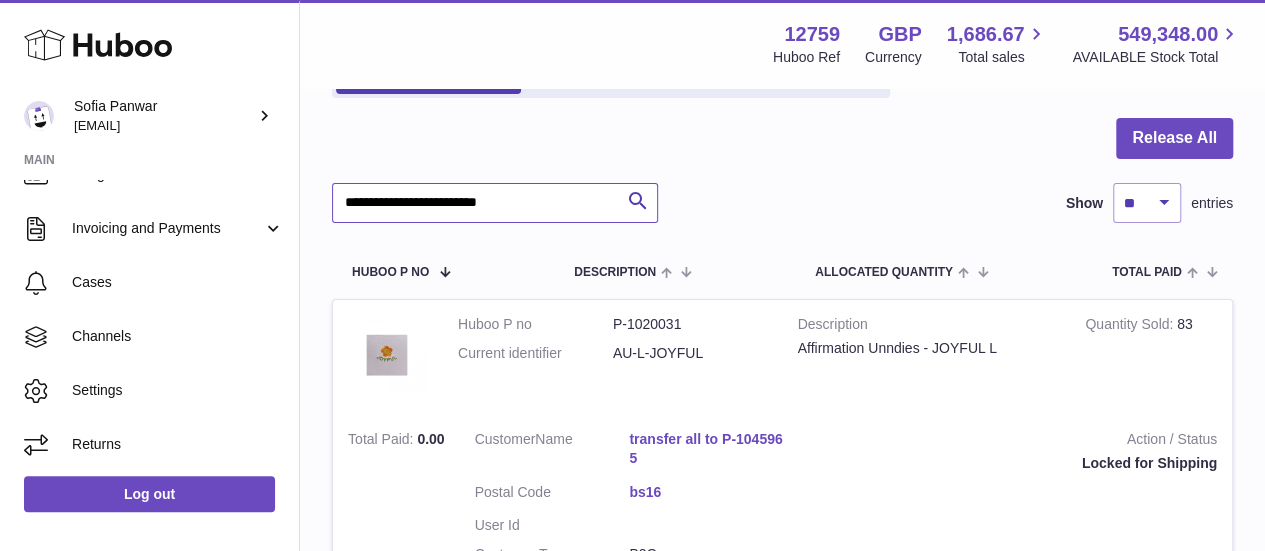 click on "**********" at bounding box center (495, 203) 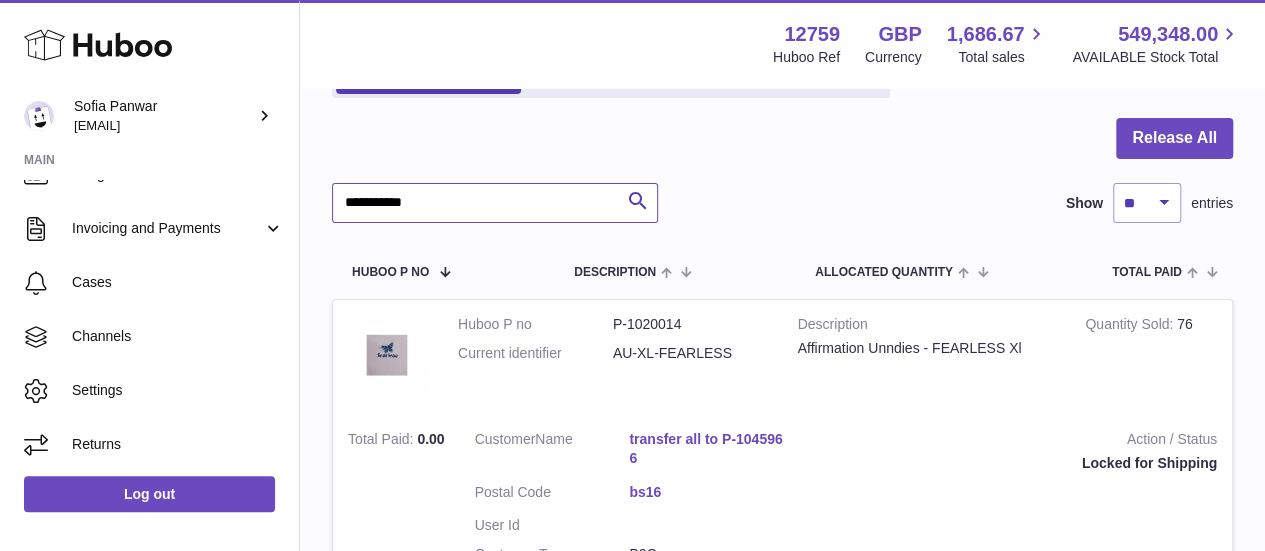 scroll, scrollTop: 297, scrollLeft: 0, axis: vertical 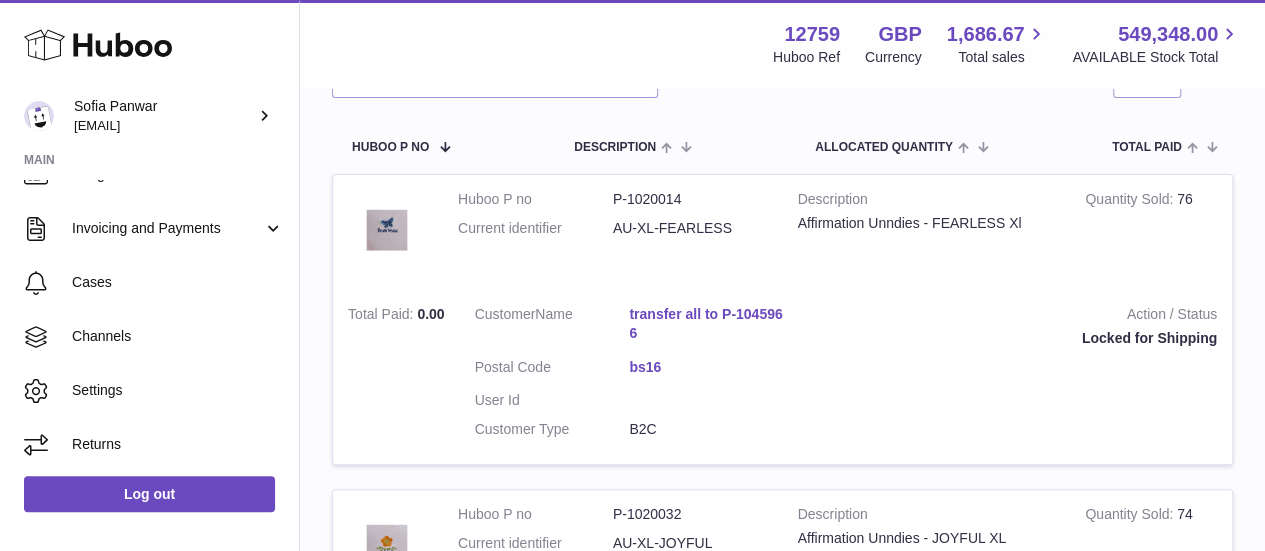 drag, startPoint x: 630, startPoint y: 312, endPoint x: 671, endPoint y: 333, distance: 46.06517 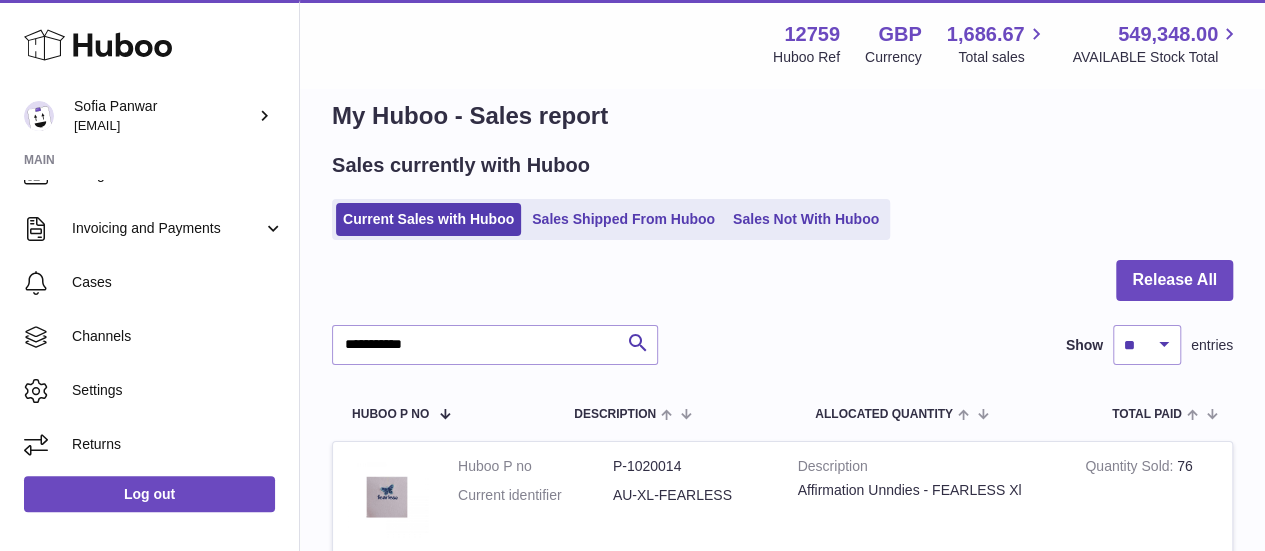 scroll, scrollTop: 16, scrollLeft: 0, axis: vertical 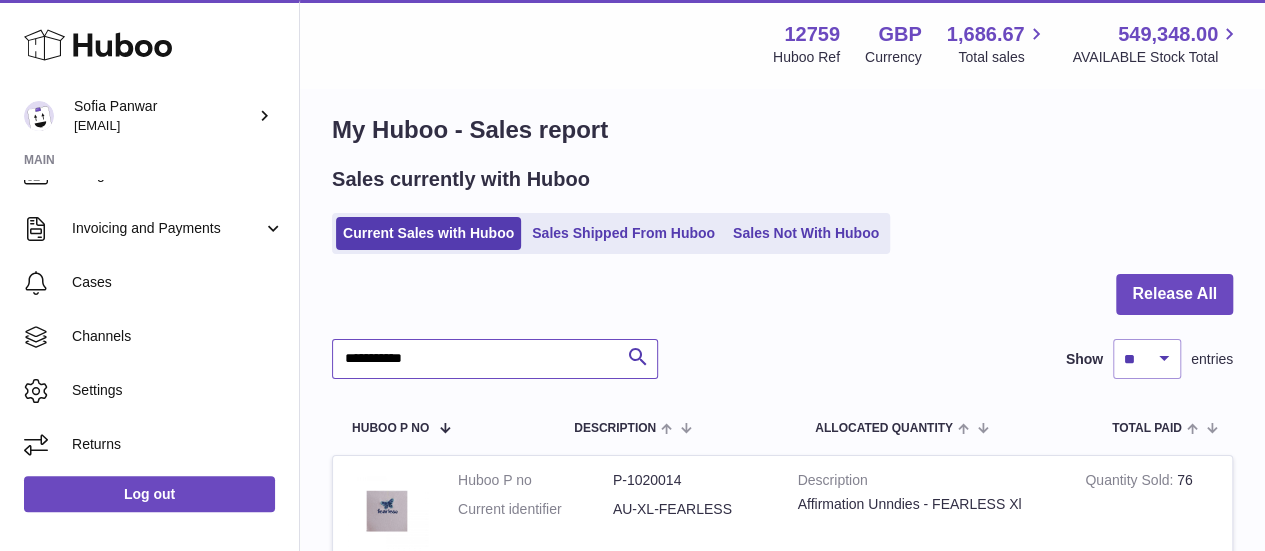 click on "**********" at bounding box center [495, 359] 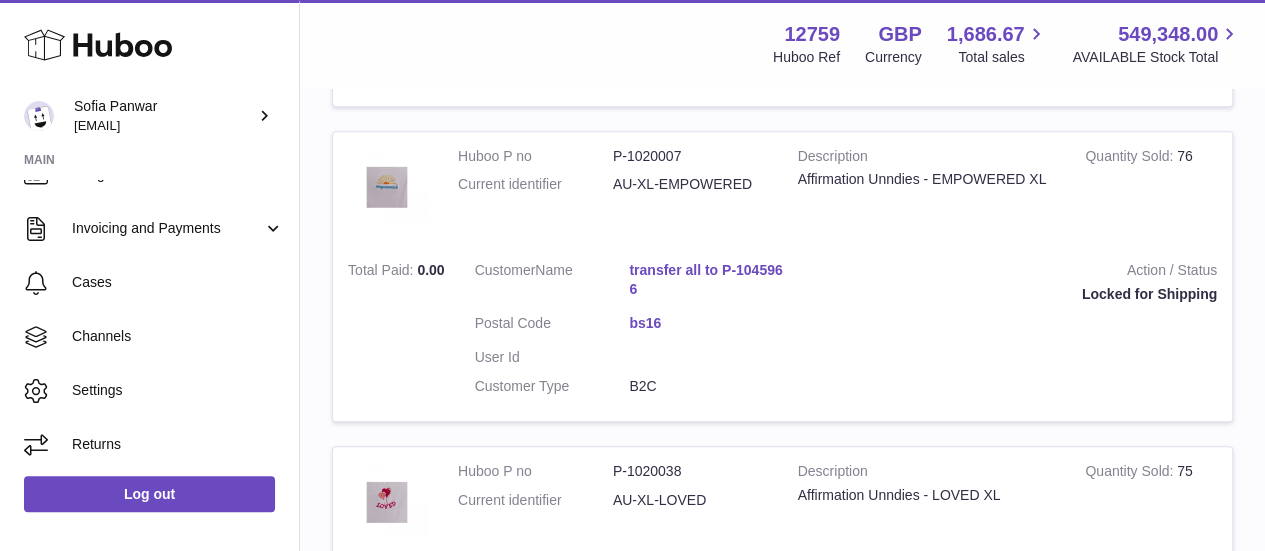 scroll, scrollTop: 972, scrollLeft: 0, axis: vertical 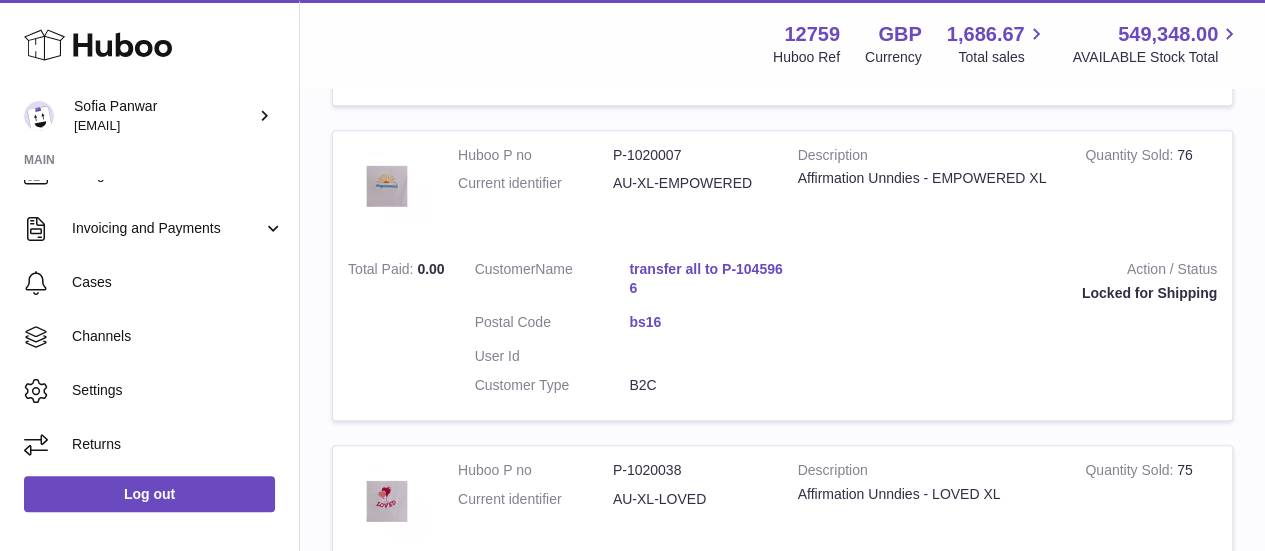 type on "**********" 